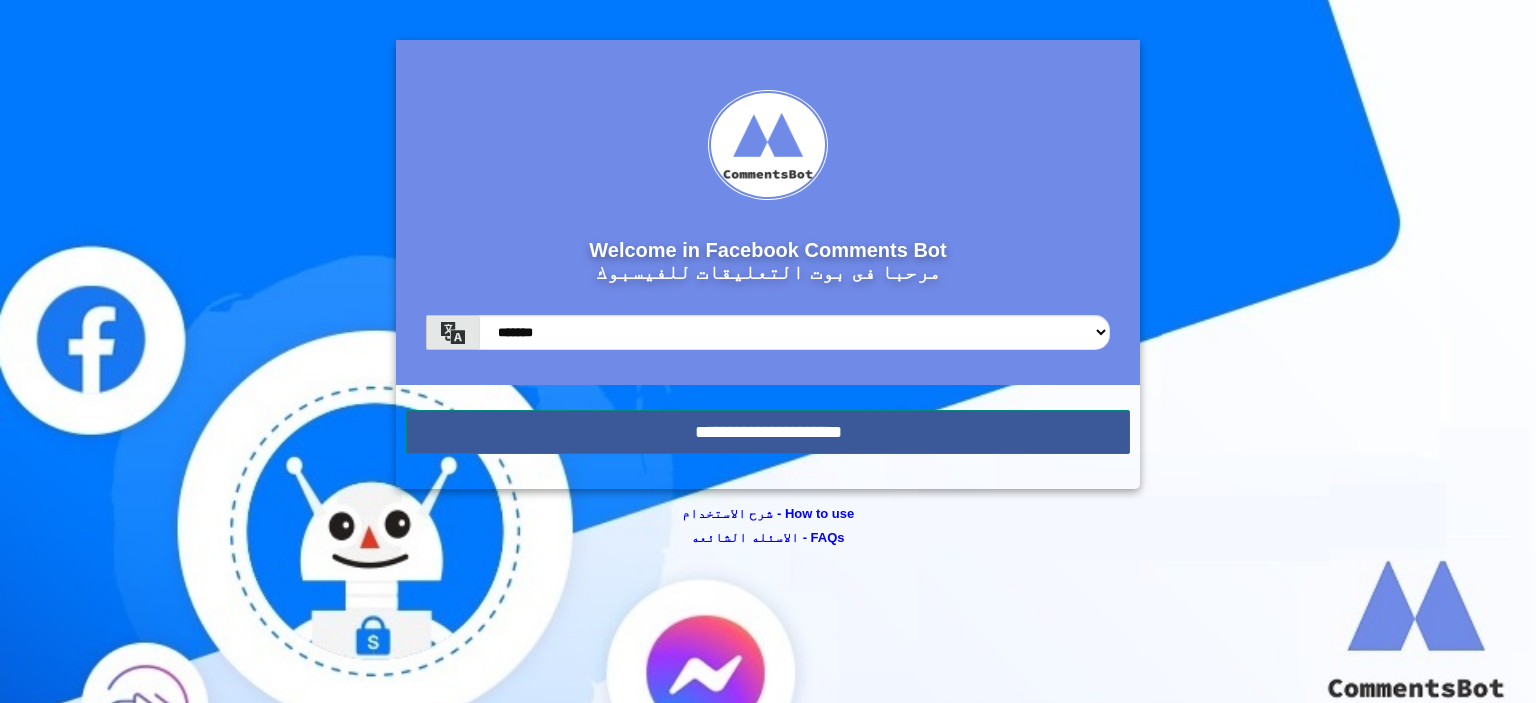 scroll, scrollTop: 0, scrollLeft: 0, axis: both 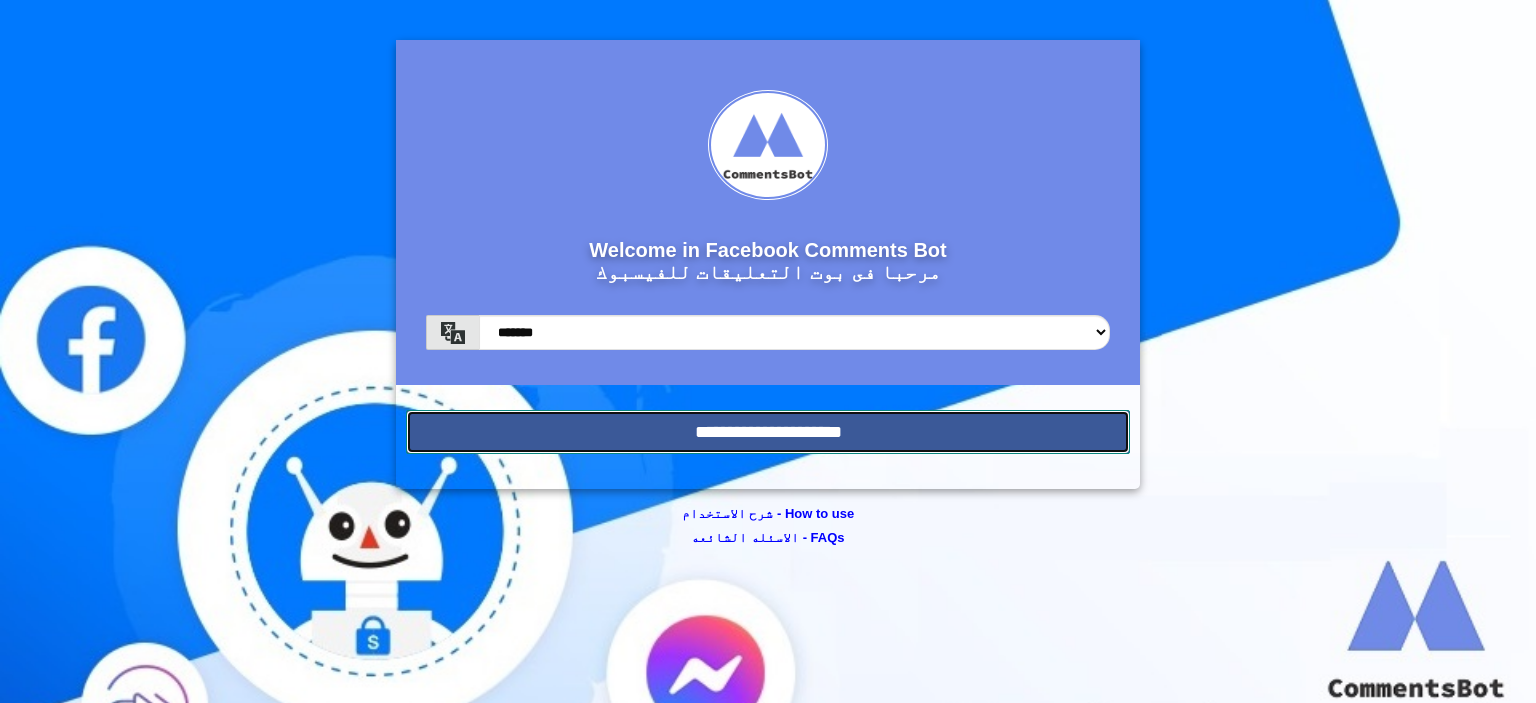 click on "**********" at bounding box center [768, 432] 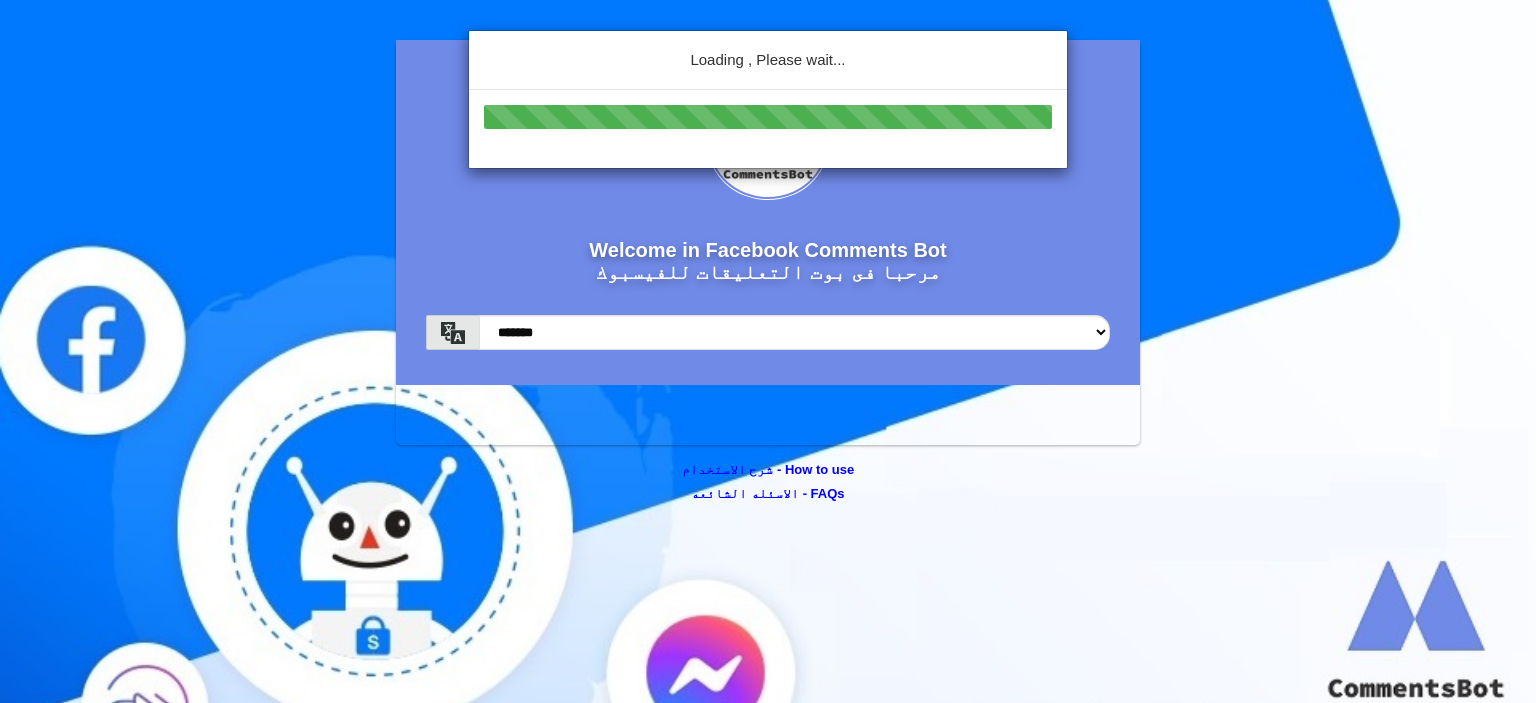 scroll, scrollTop: 0, scrollLeft: 0, axis: both 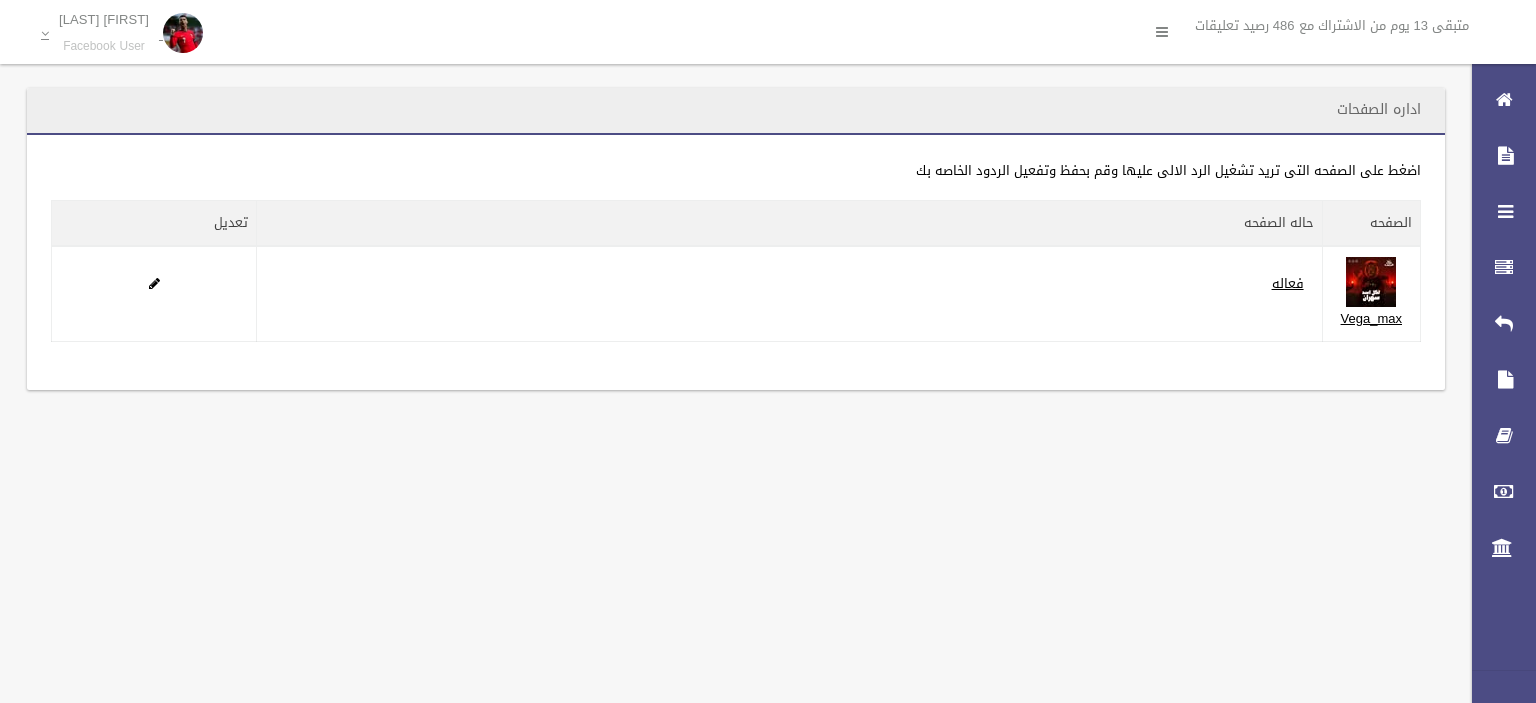 click on "تعديل" at bounding box center (154, 224) 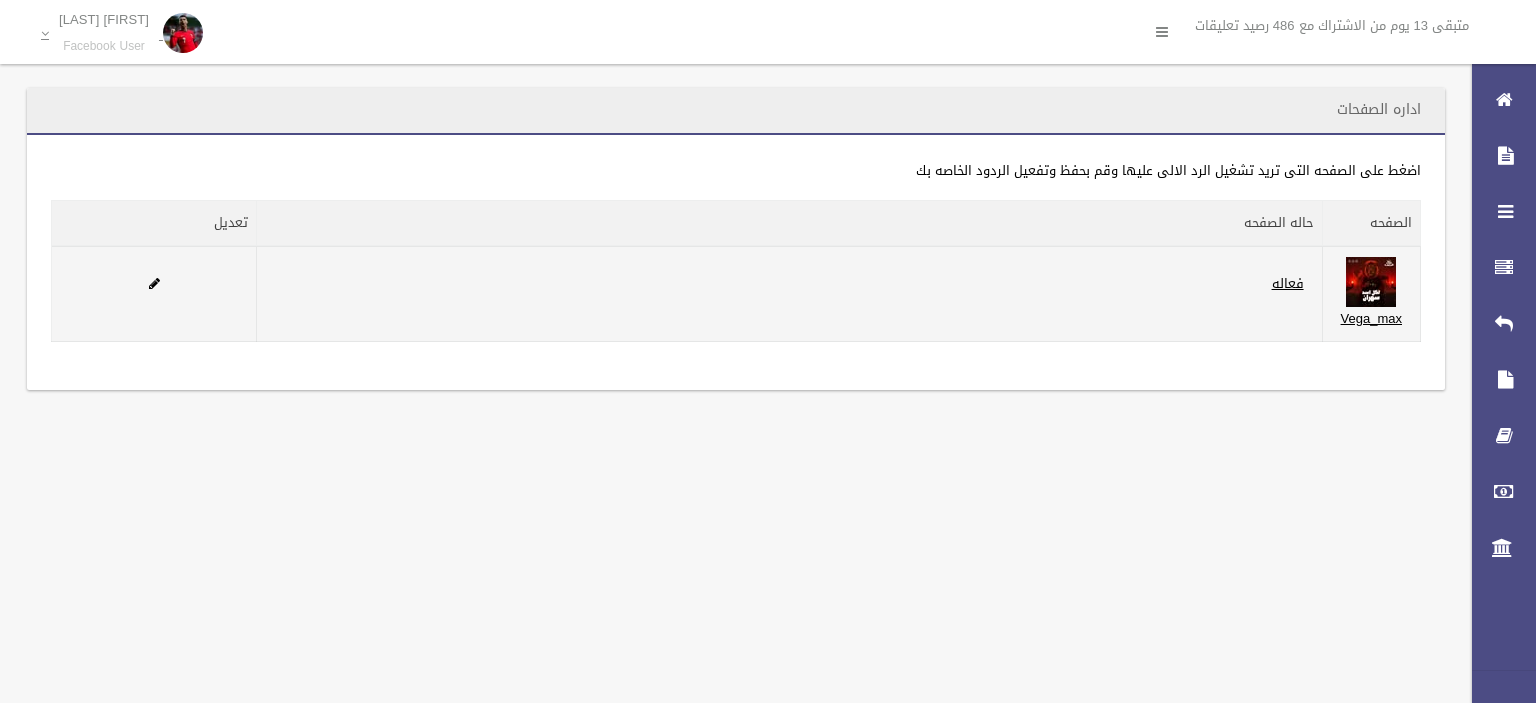 click at bounding box center (154, 294) 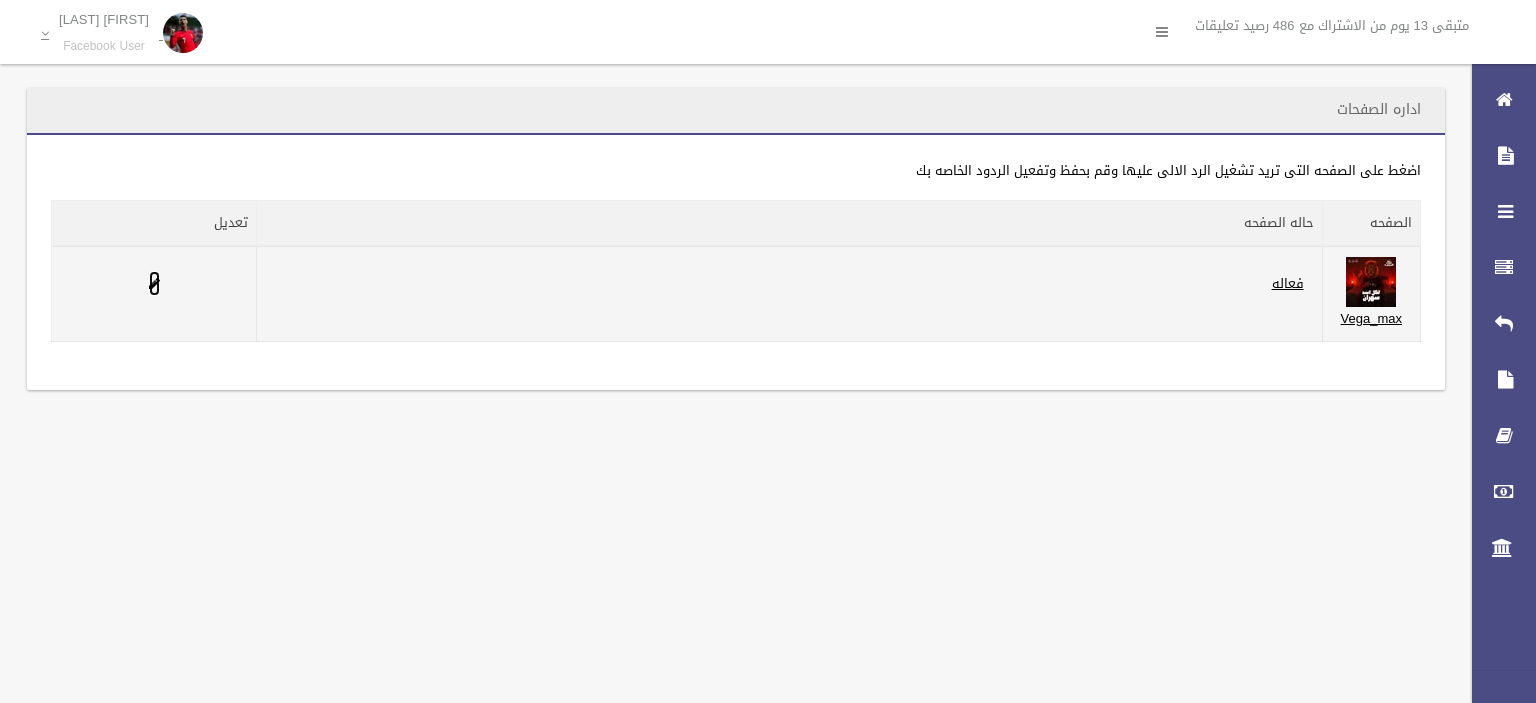 click at bounding box center [154, 283] 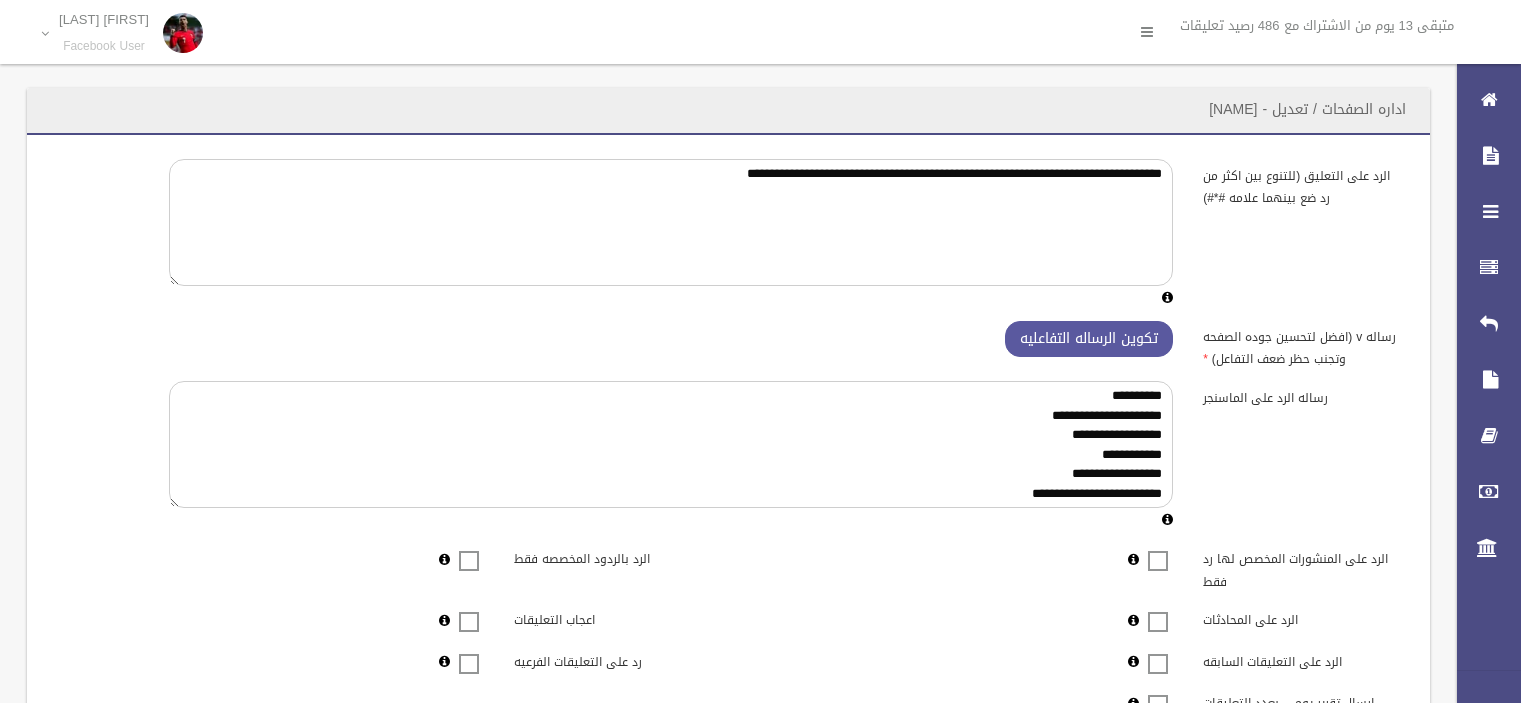 scroll, scrollTop: 0, scrollLeft: 0, axis: both 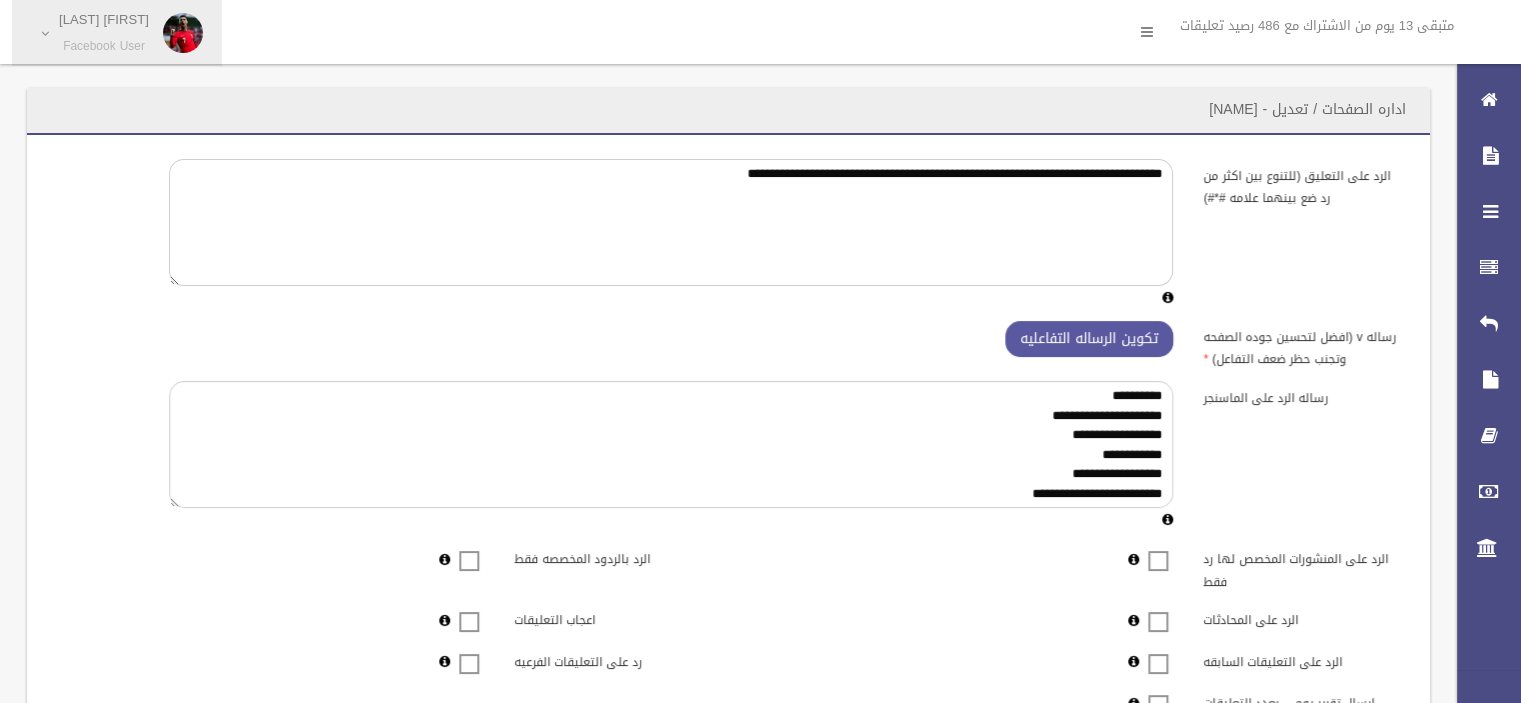 click on "[FIRST] [LAST]" at bounding box center (104, 19) 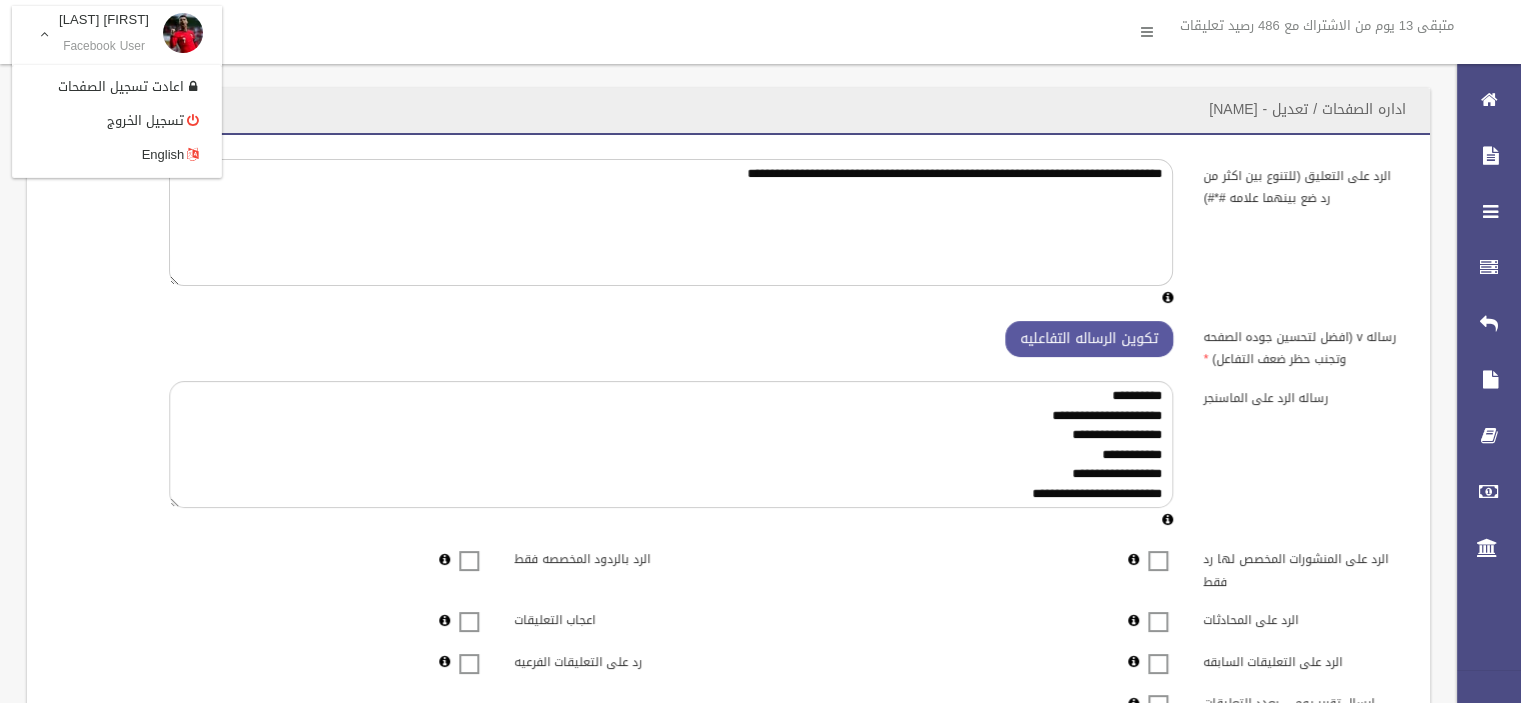 click on "متبقى 13 يوم من الاشتراك مع 486 رصيد تعليقات
[FIRST] [LAST]   Facebook User
اعادت تسجيل الصفحات
تسجيل الخروج" at bounding box center (760, 37) 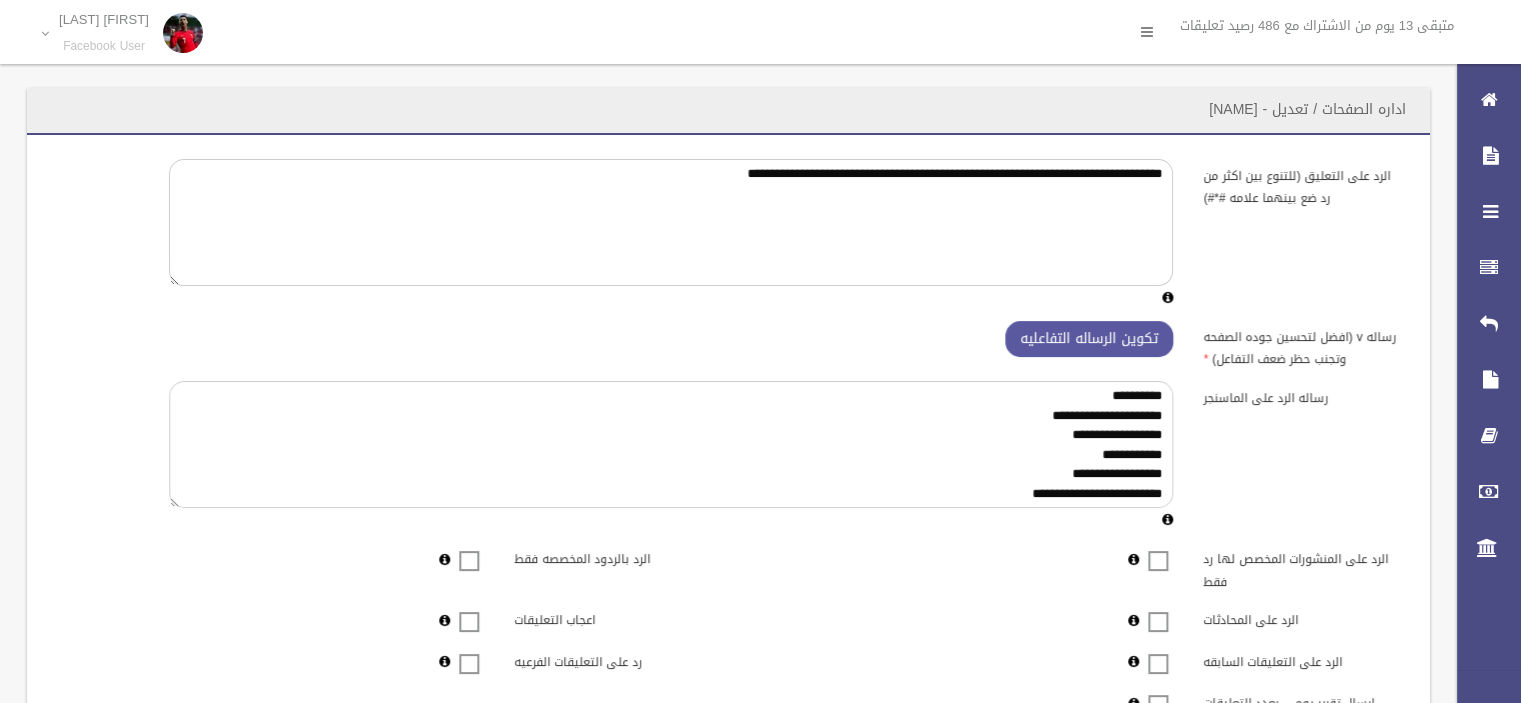 click on "اداره الصفحات / تعديل - [NAME]" at bounding box center (1307, 109) 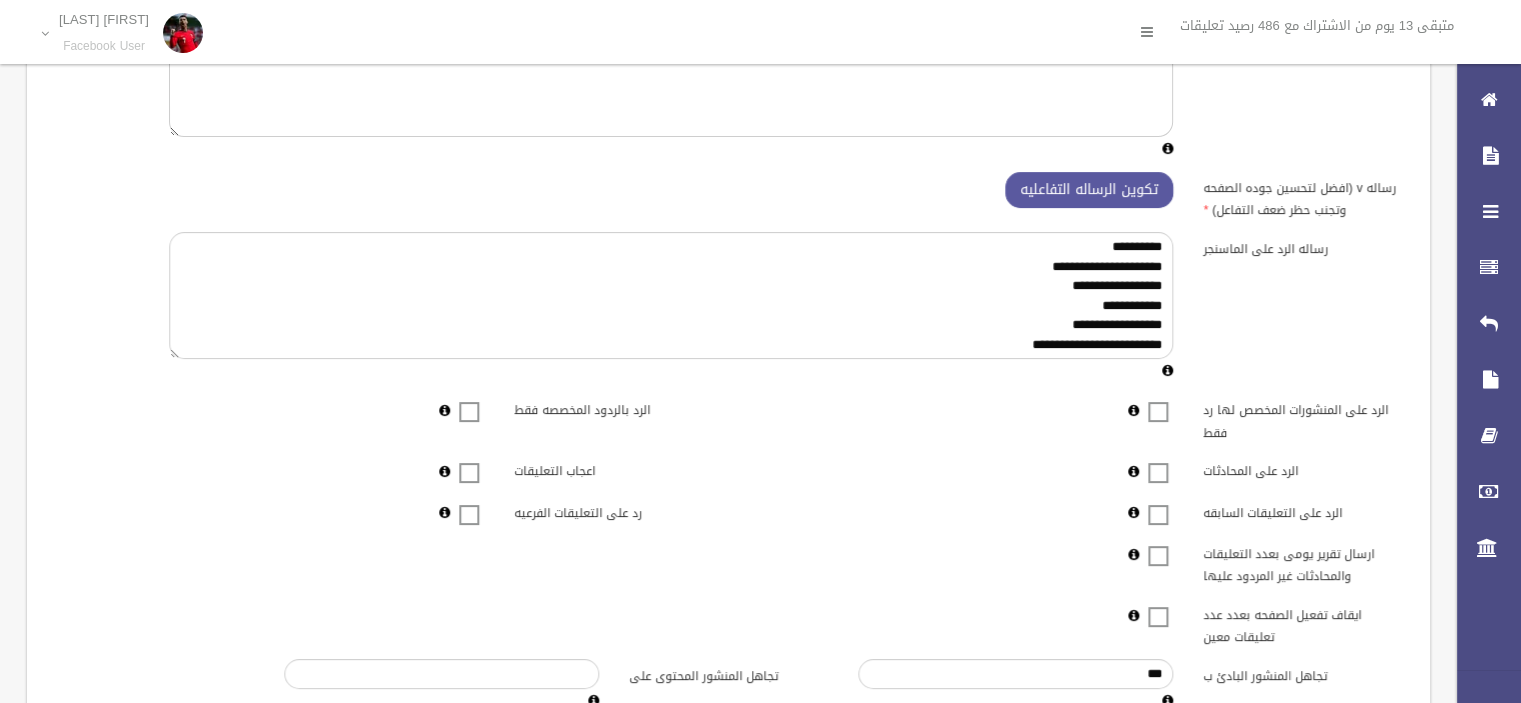 scroll, scrollTop: 300, scrollLeft: 0, axis: vertical 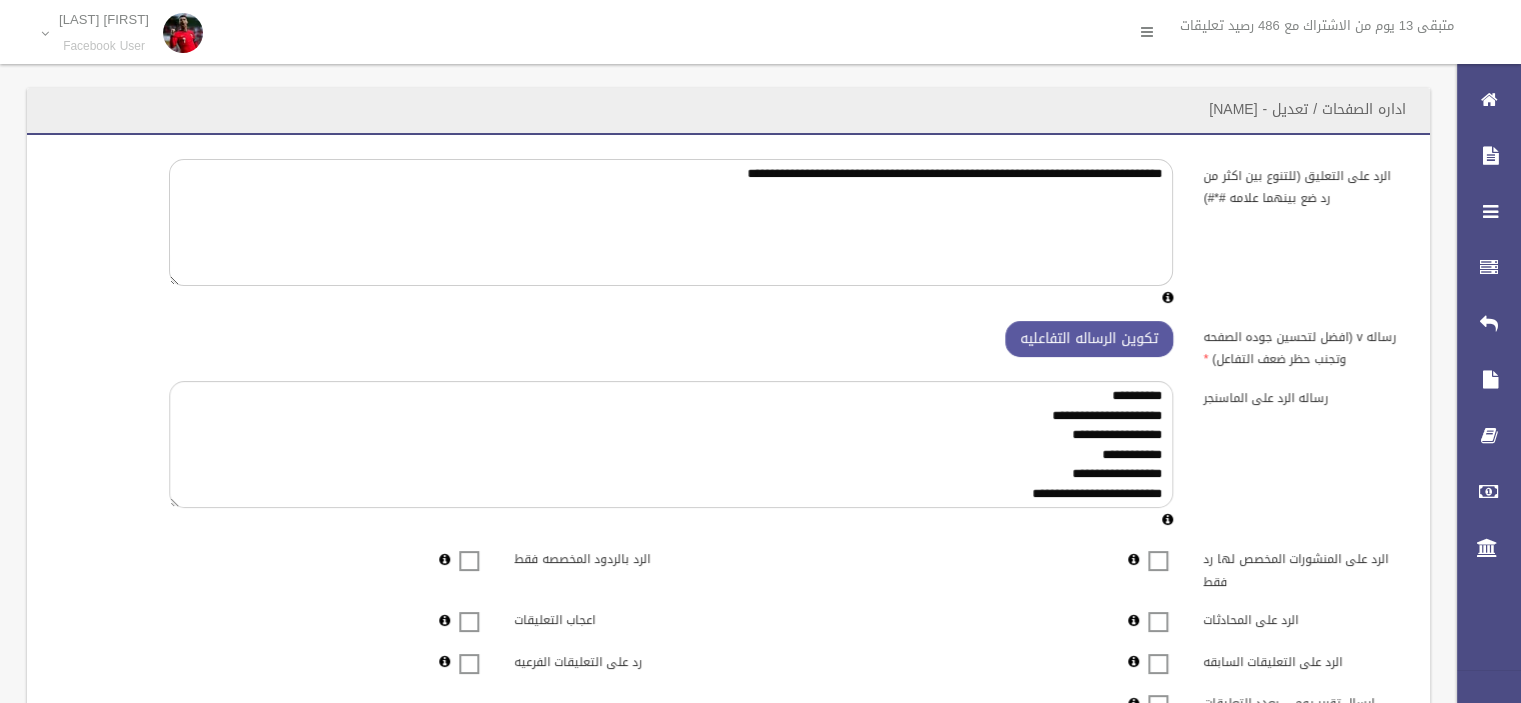 click on "اداره الصفحات / تعديل - Vega_max" at bounding box center [1307, 109] 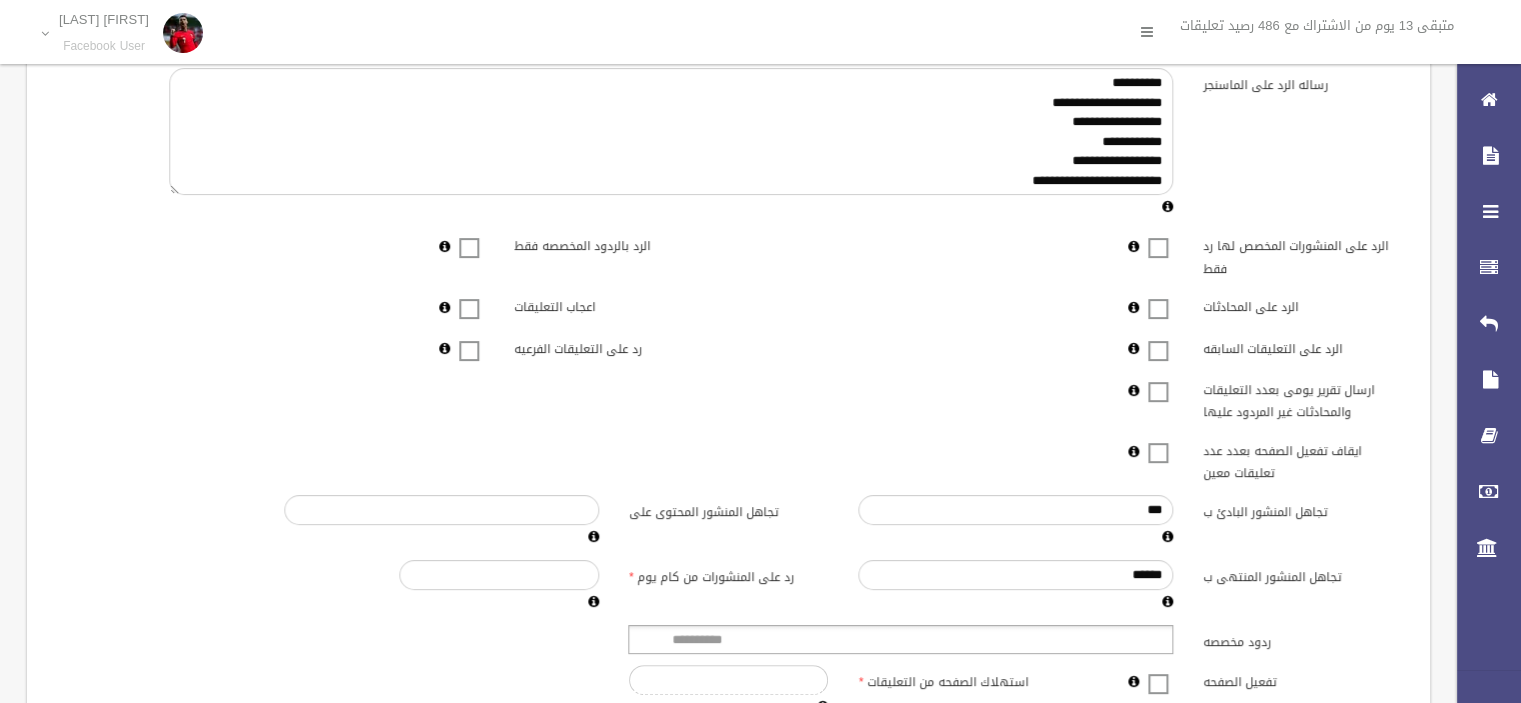scroll, scrollTop: 0, scrollLeft: 0, axis: both 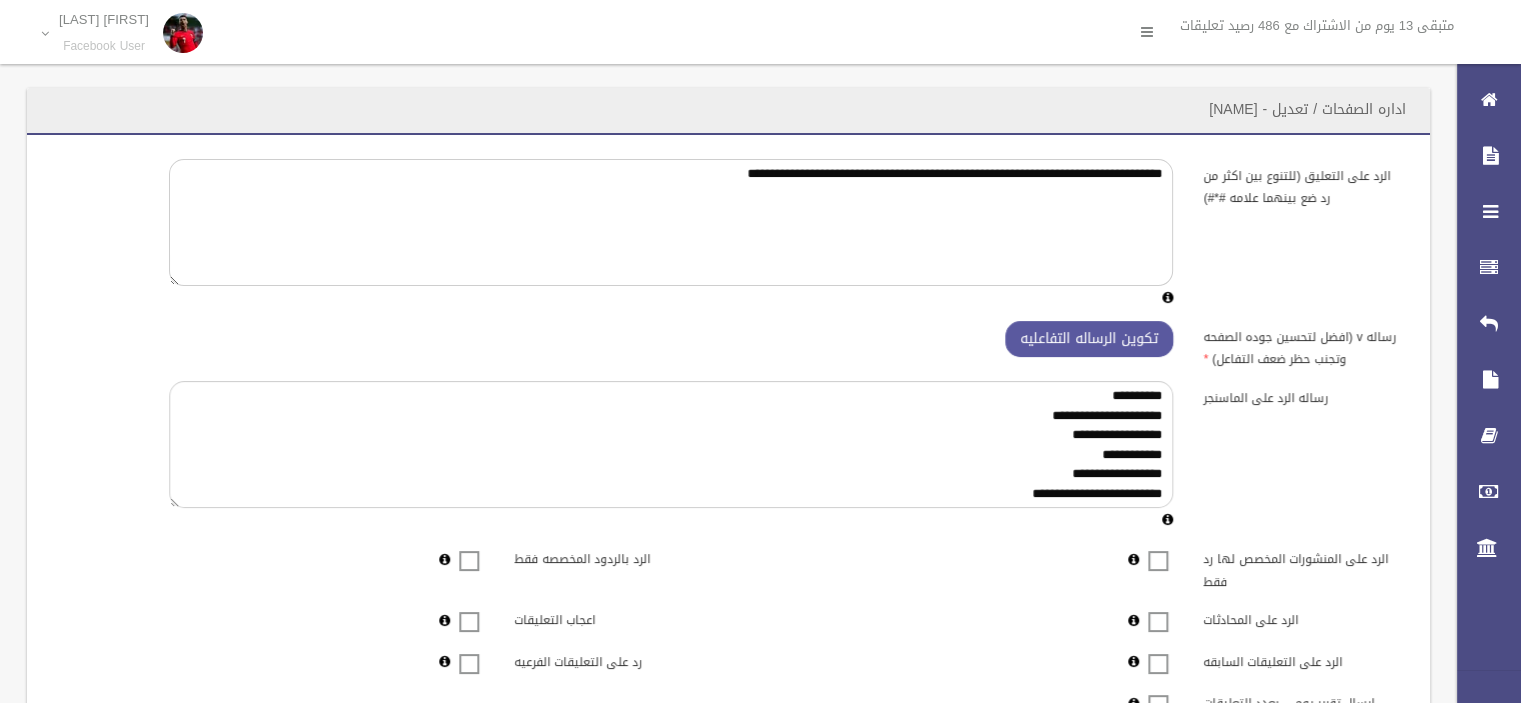 click on "متبقى 13 يوم من الاشتراك مع 486 رصيد تعليقات" at bounding box center [1324, 26] 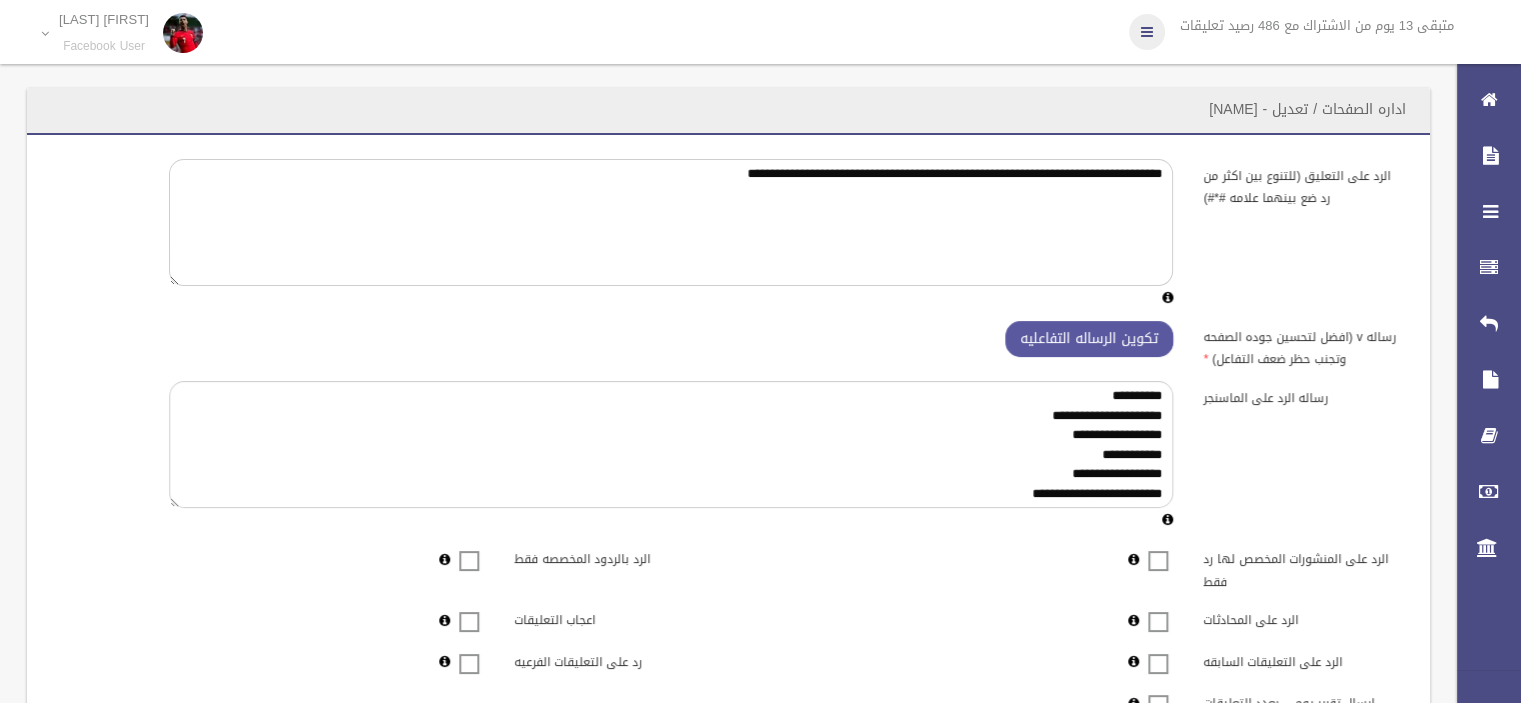 click at bounding box center (1147, 32) 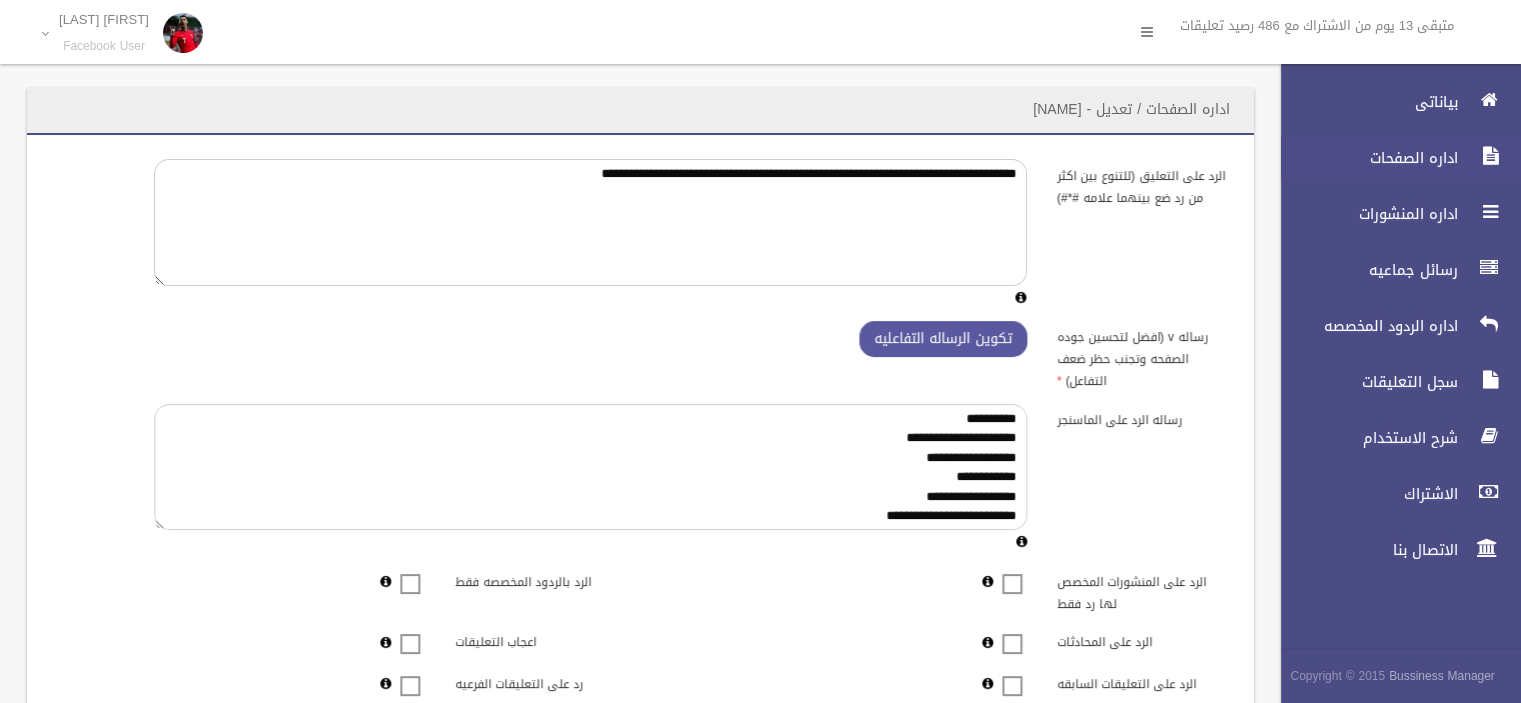 click on "اداره الصفحات" at bounding box center [1364, 158] 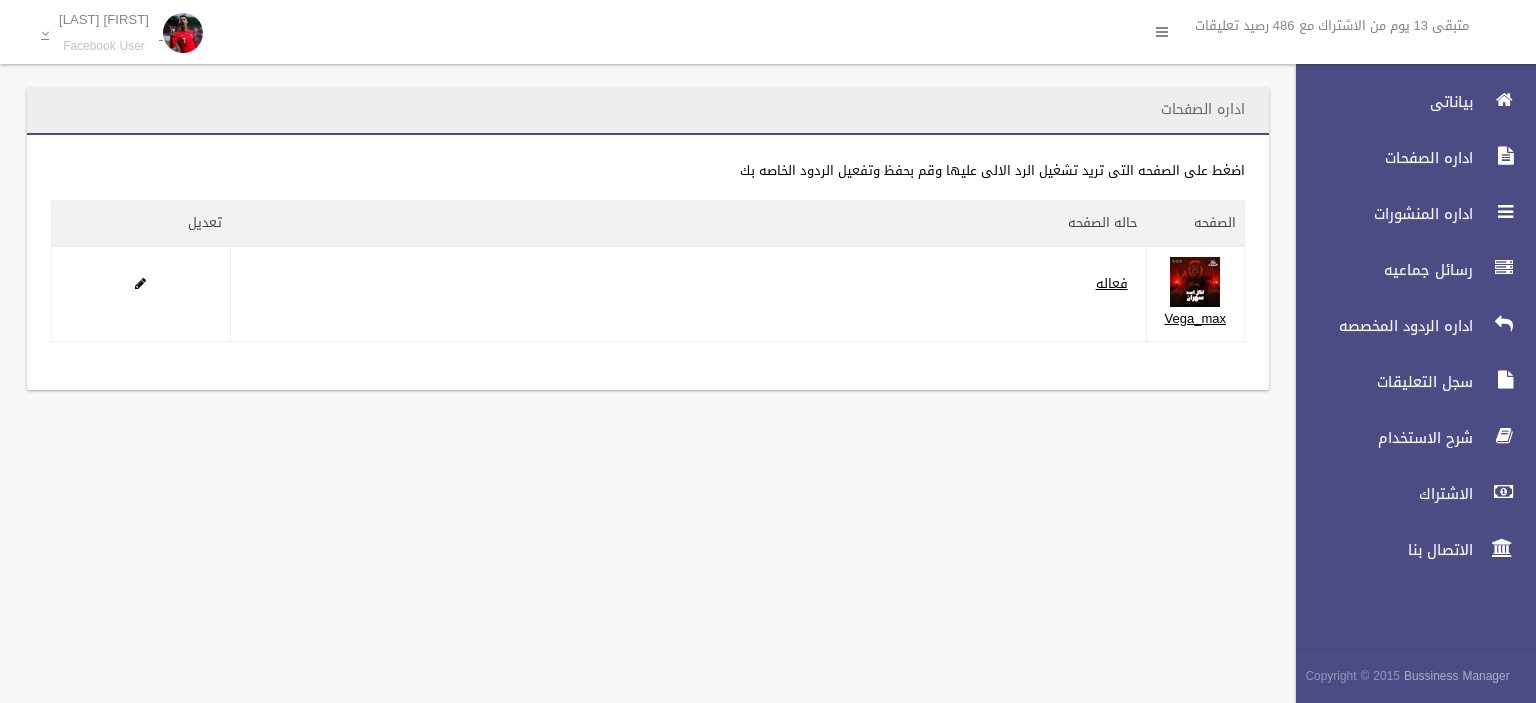 scroll, scrollTop: 0, scrollLeft: 0, axis: both 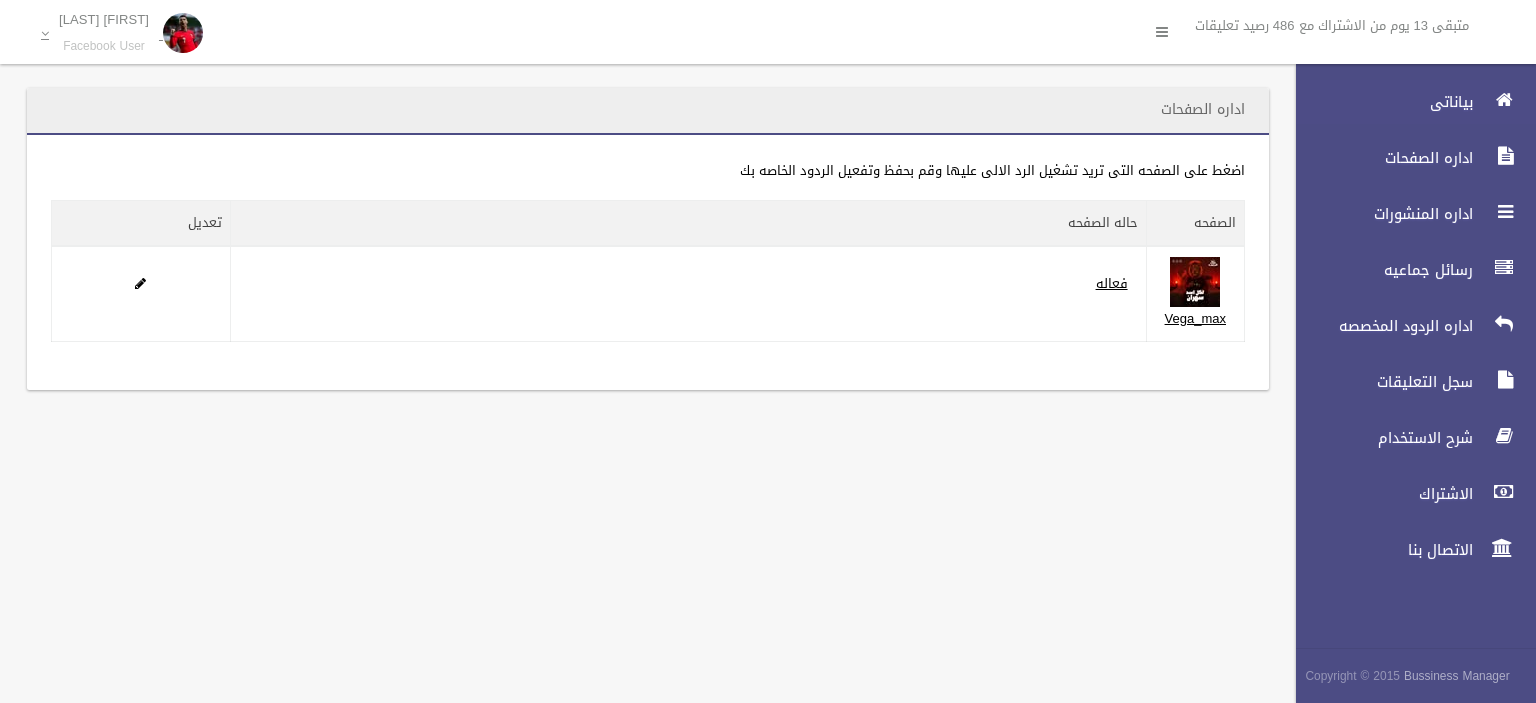 click on "بياناتى" at bounding box center [1379, 102] 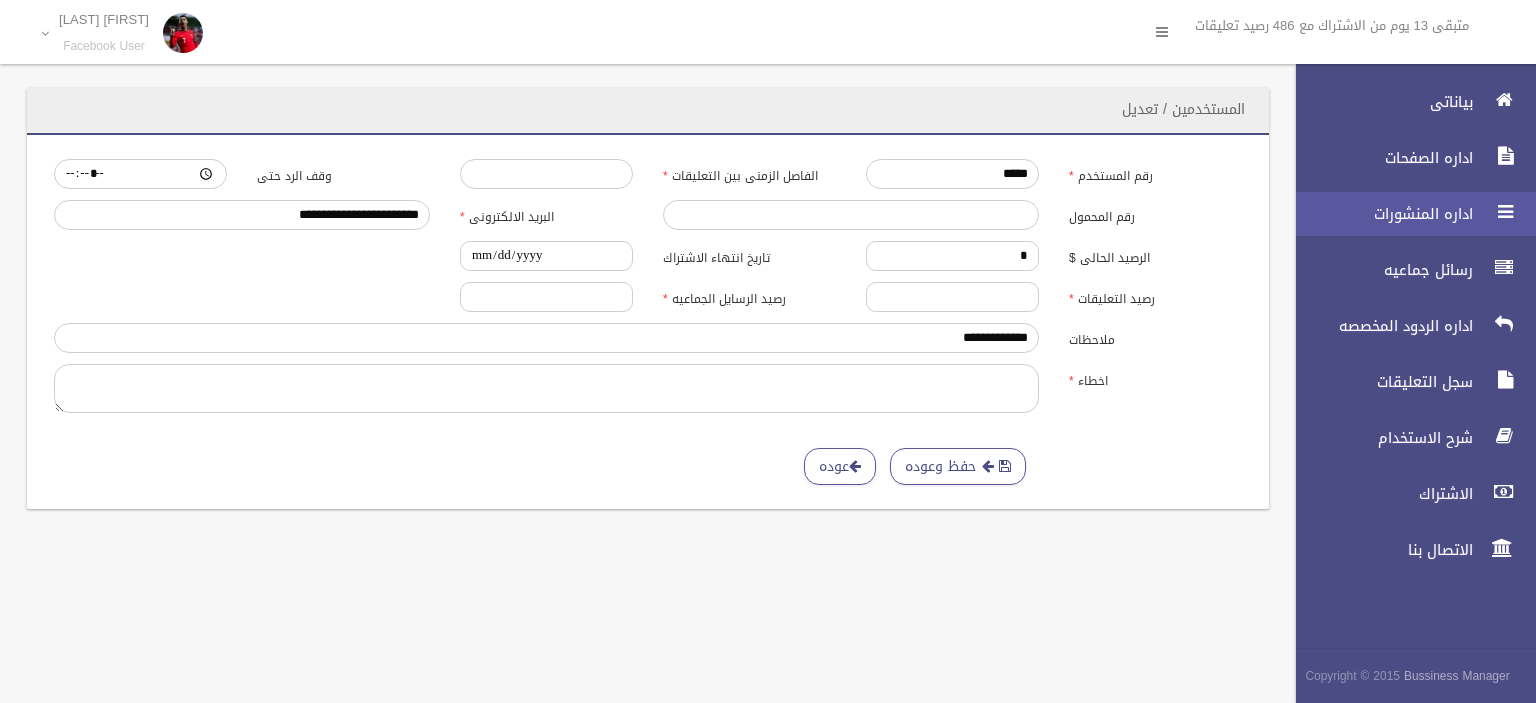 scroll, scrollTop: 0, scrollLeft: 0, axis: both 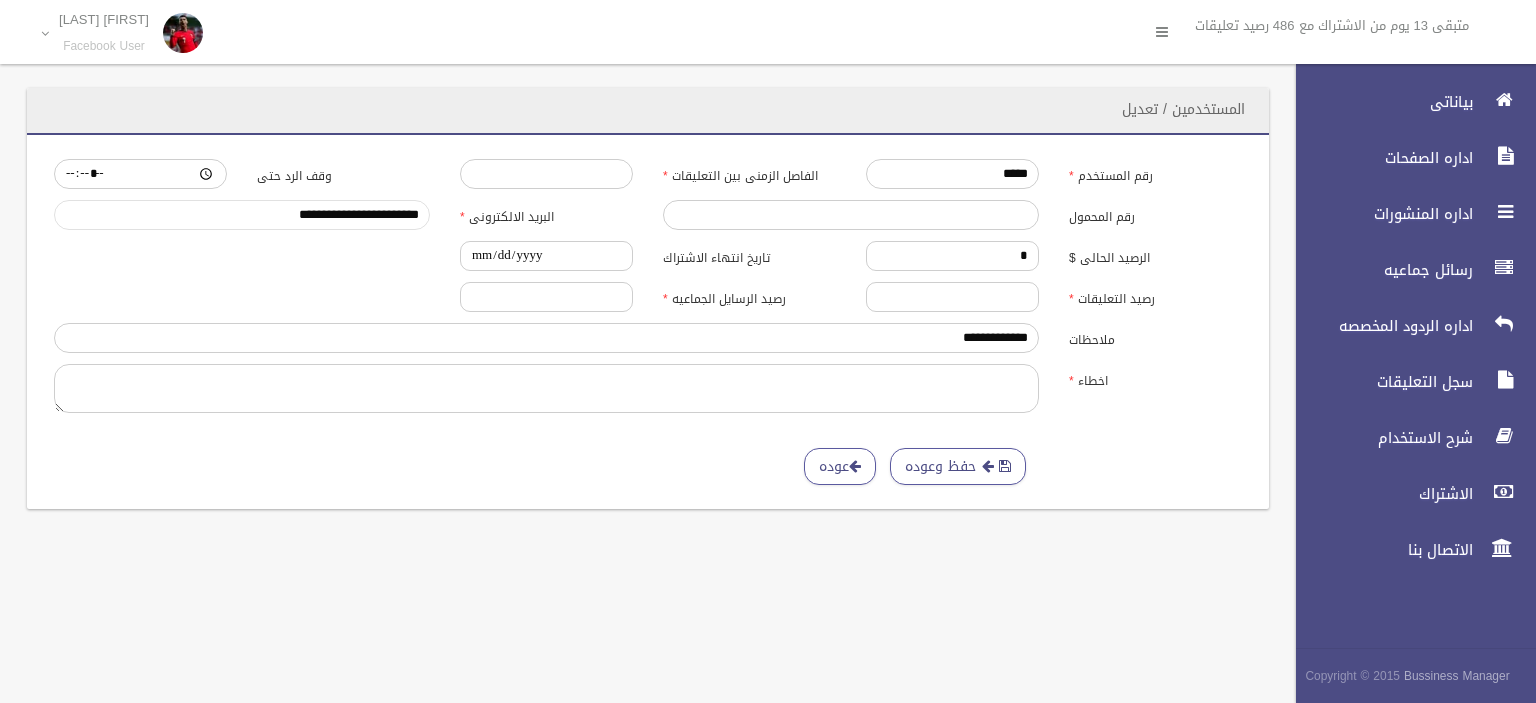 click on "**********" at bounding box center (242, 215) 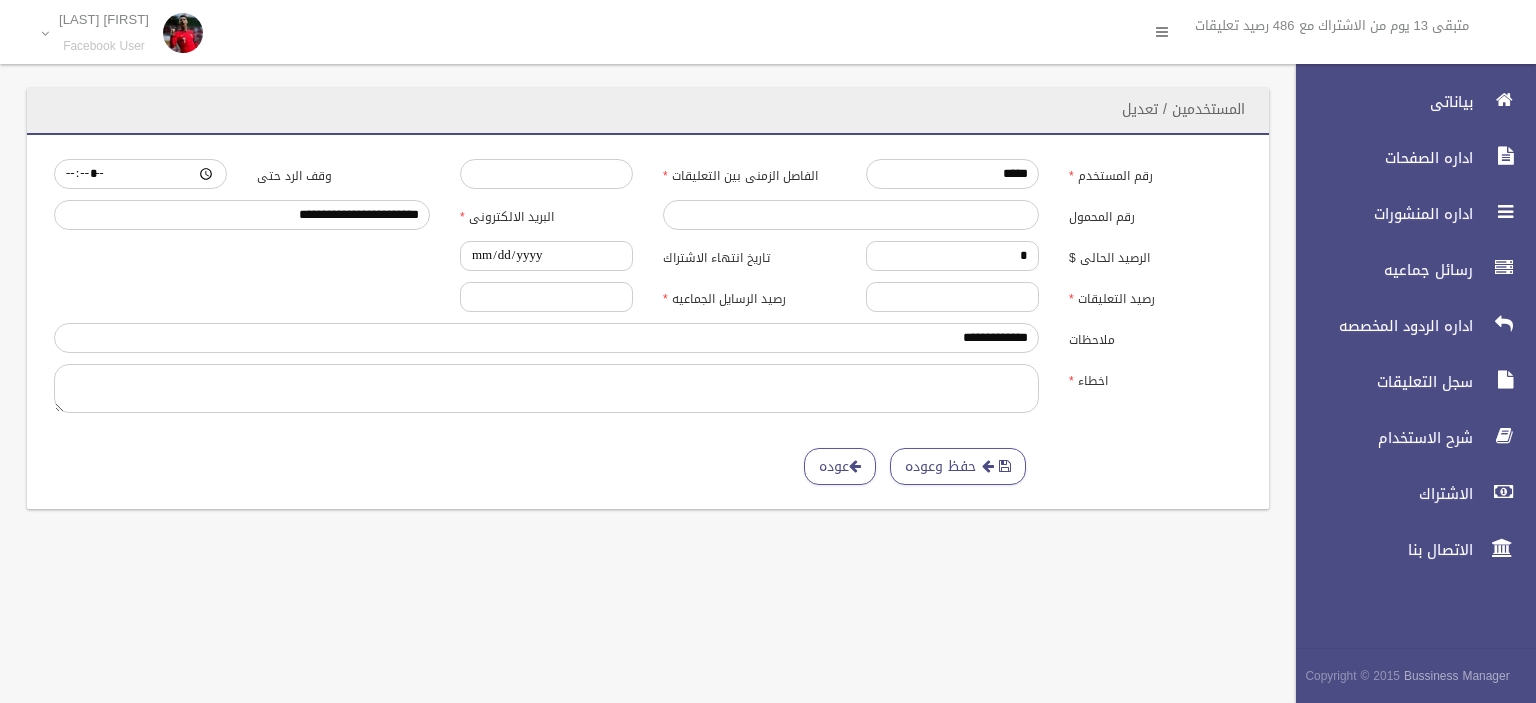 click on "البريد الالكترونى" at bounding box center [546, 214] 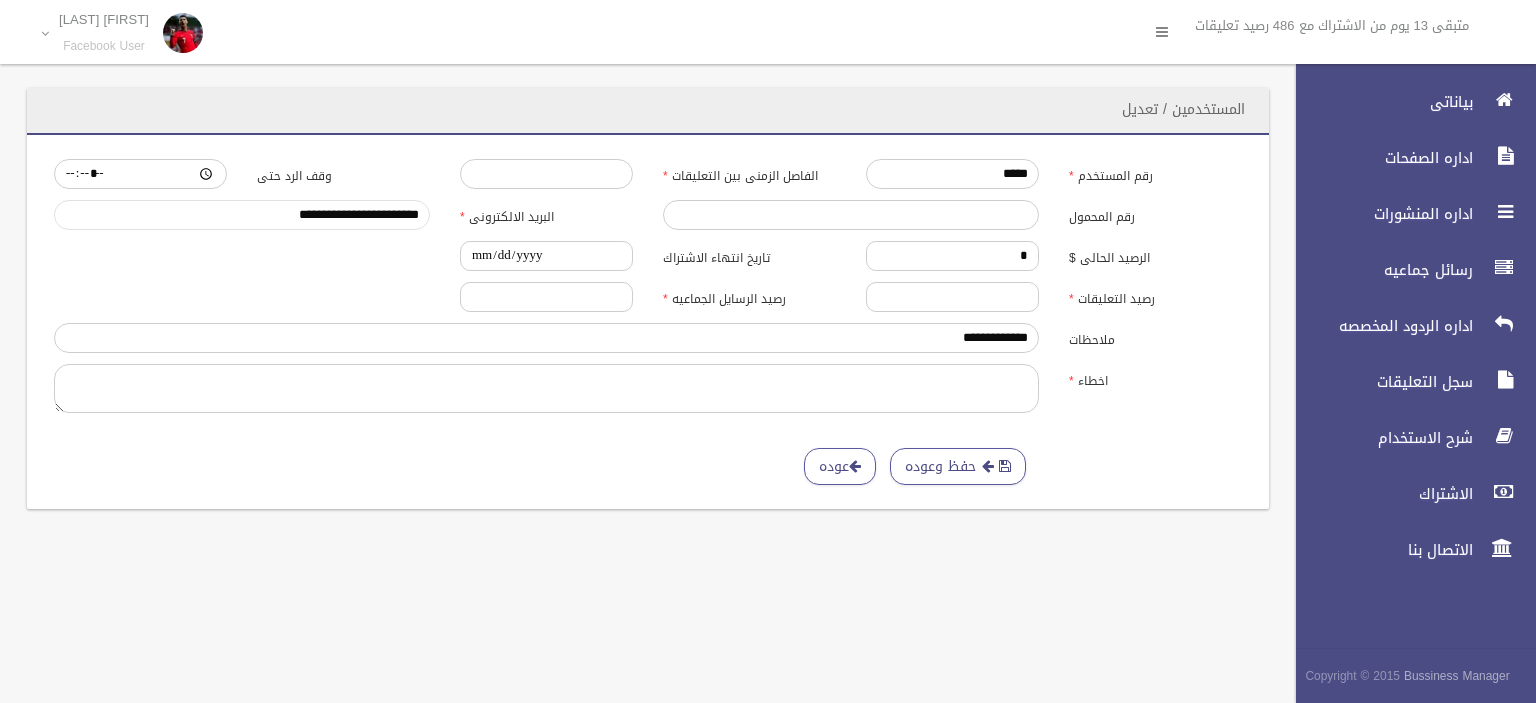 click on "**********" at bounding box center [242, 215] 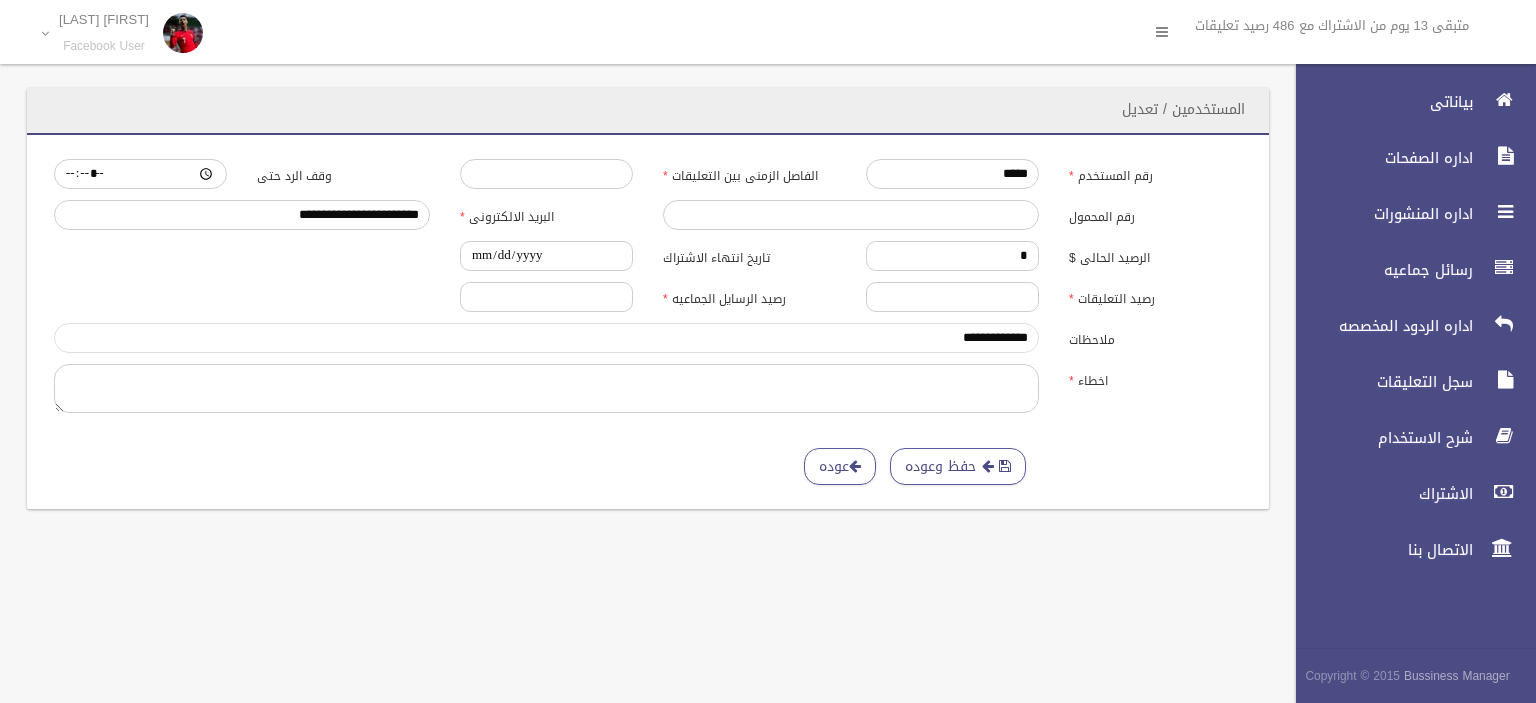 click on "**********" at bounding box center [546, 338] 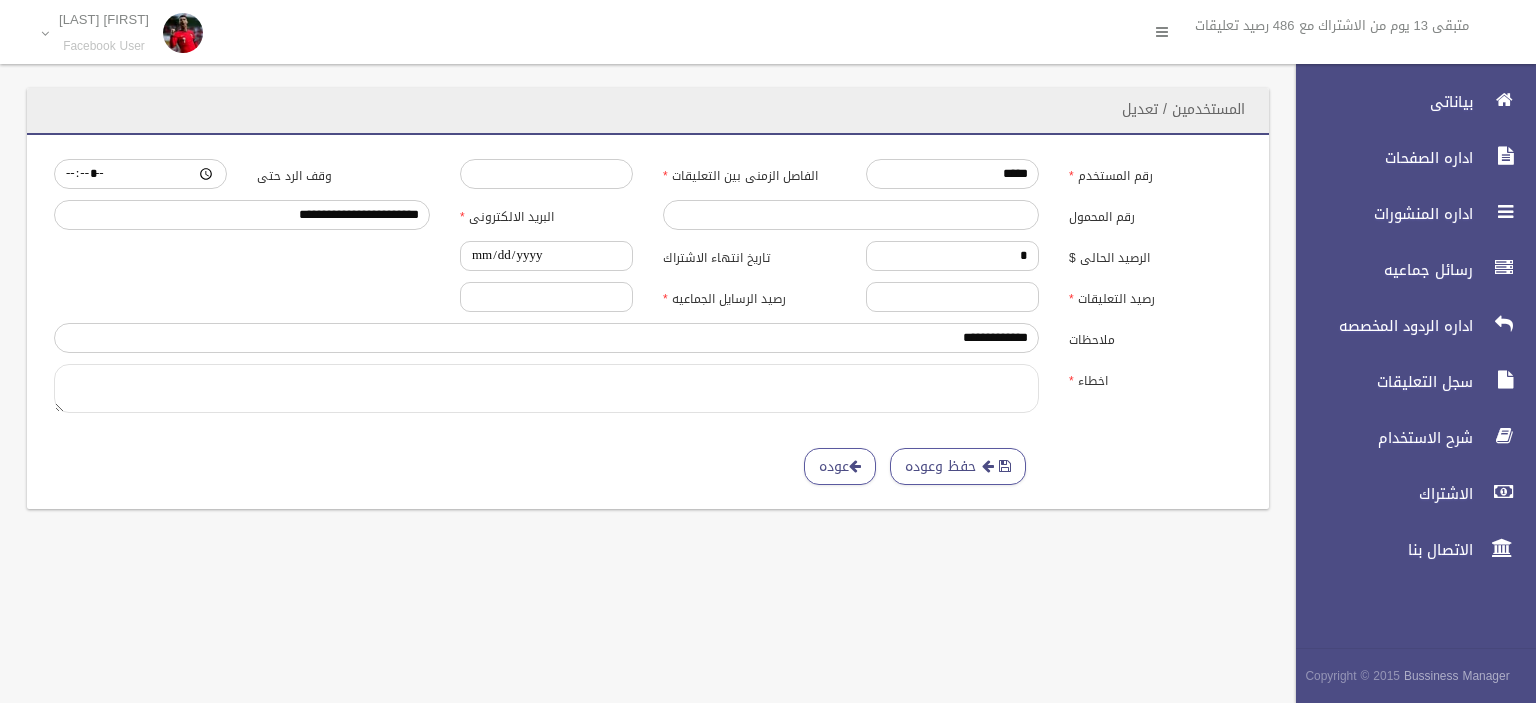 click on "اخطاء" at bounding box center (546, 388) 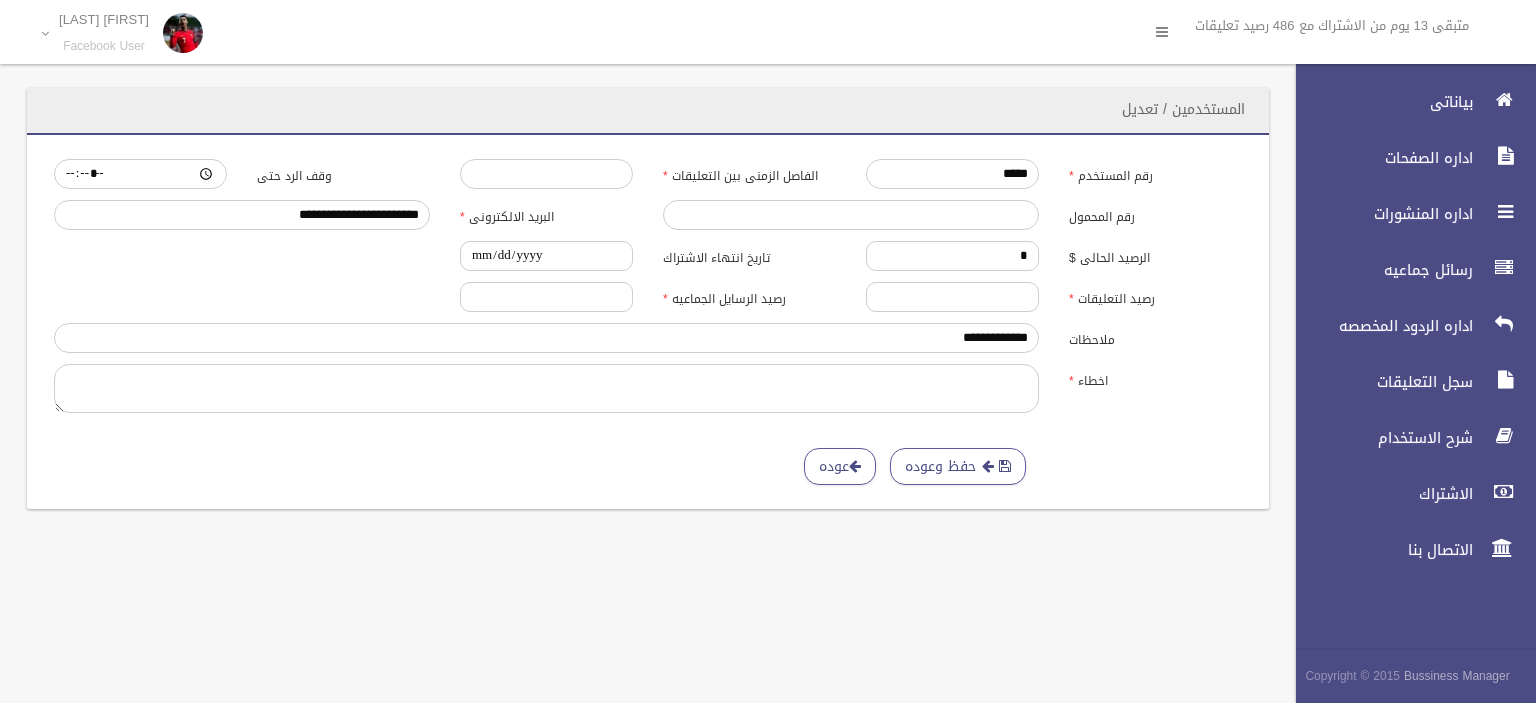 drag, startPoint x: 1096, startPoint y: 114, endPoint x: 726, endPoint y: 186, distance: 376.9403 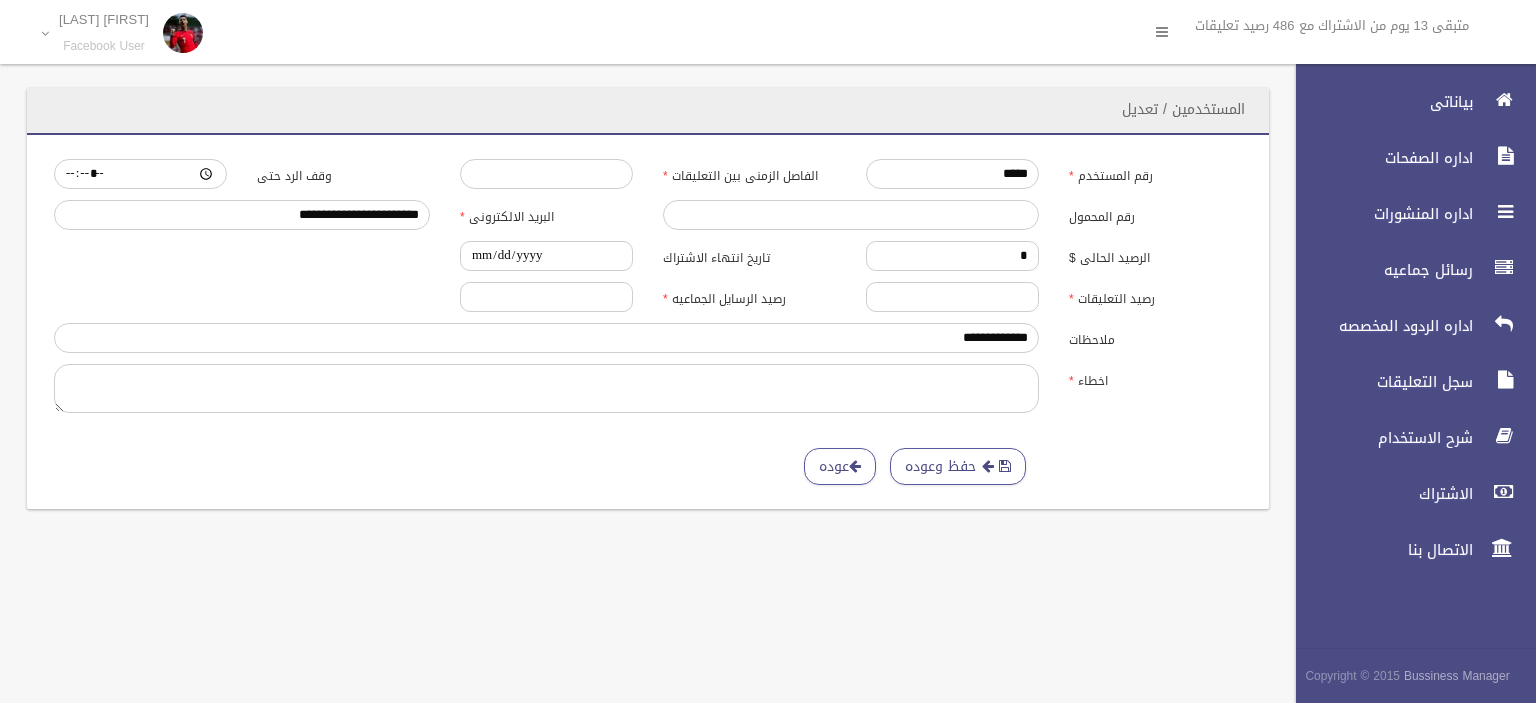 click on "المستخدمين / تعديل" at bounding box center (648, 111) 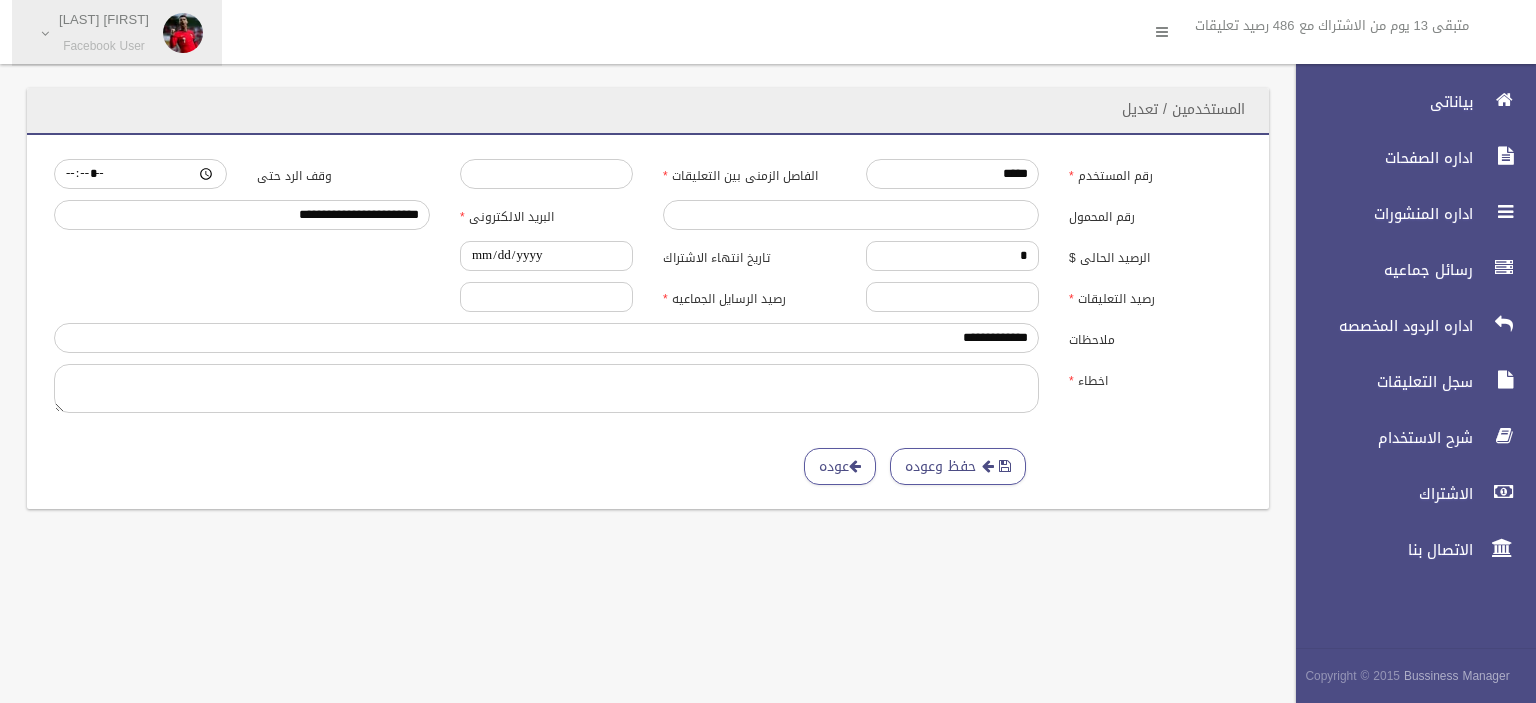 click on "[FIRST] [LAST] Facebook User" at bounding box center [104, 33] 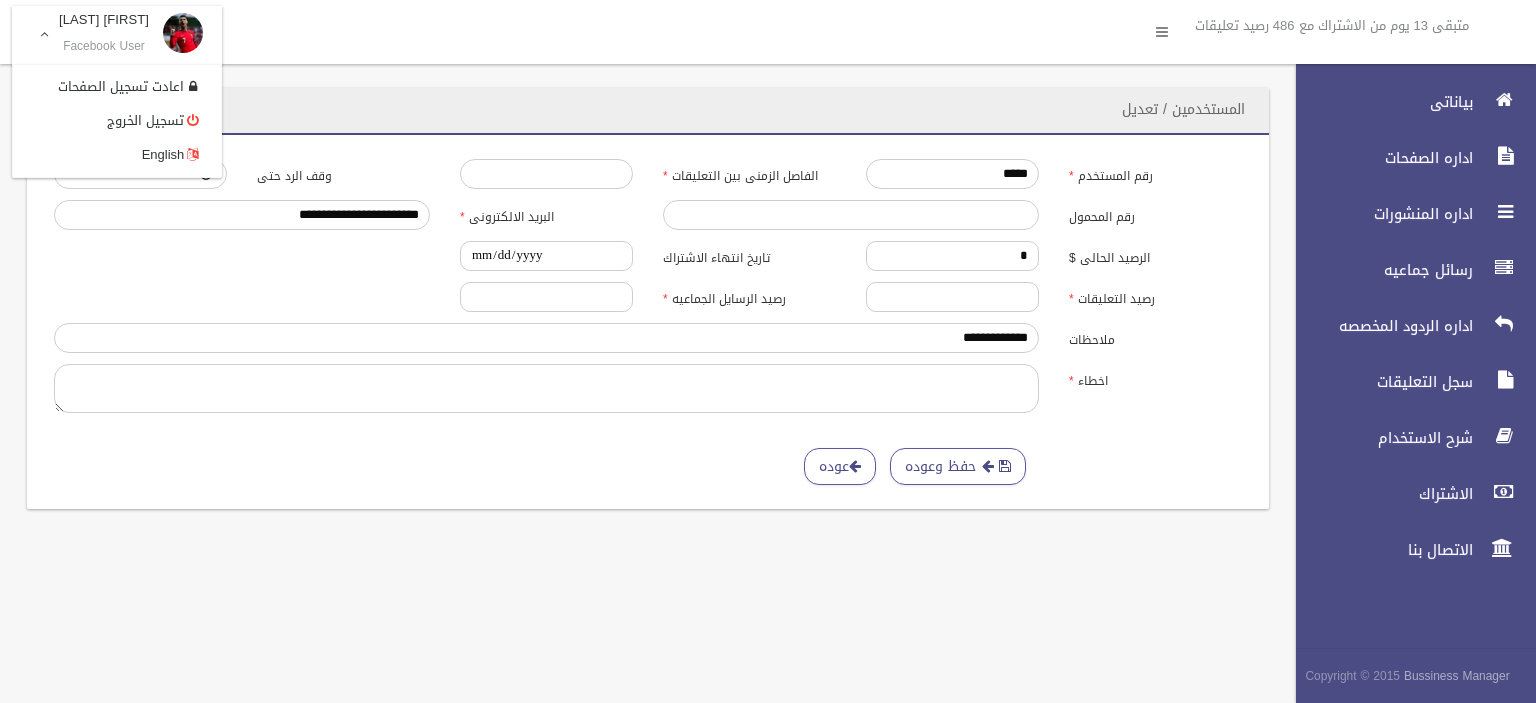click on "[FIRST] [LAST] Facebook User" at bounding box center [104, 33] 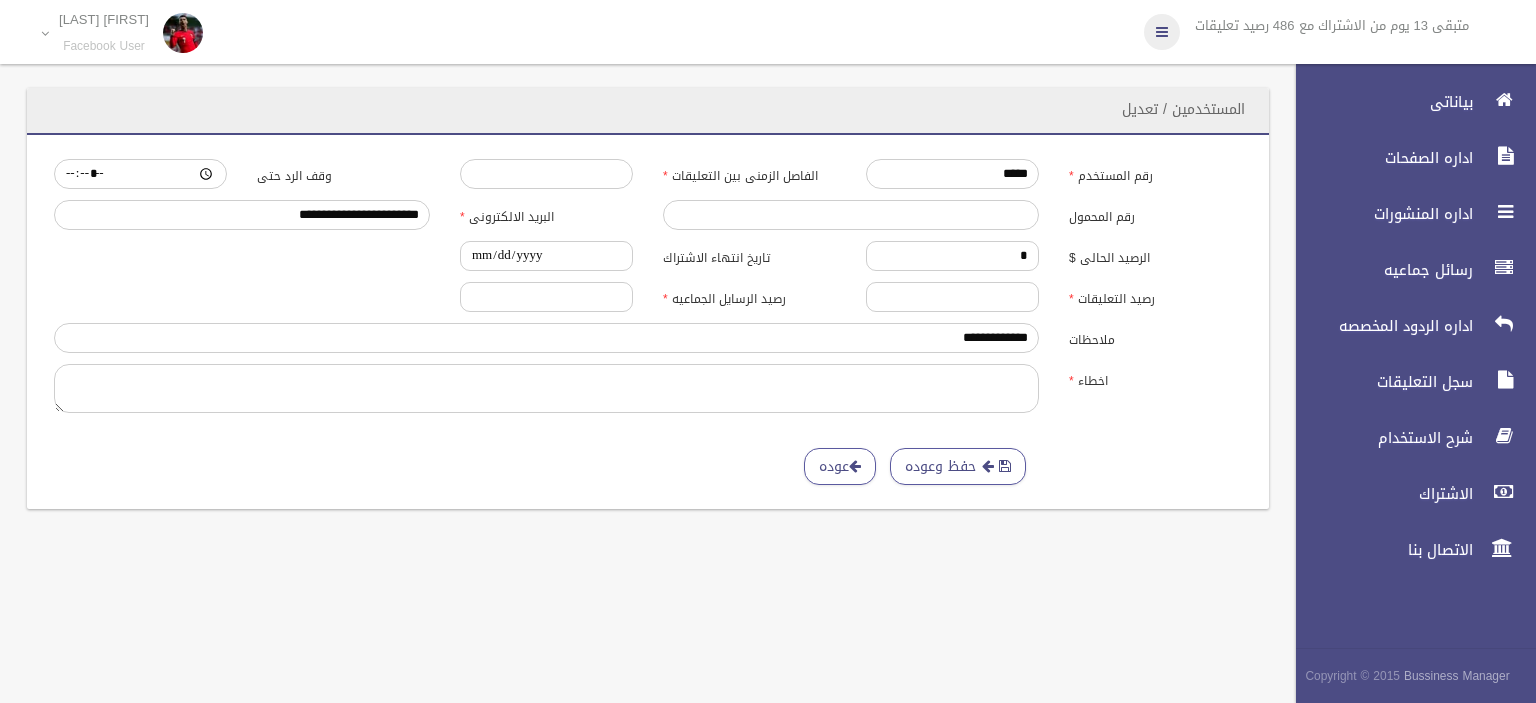 click at bounding box center (1162, 32) 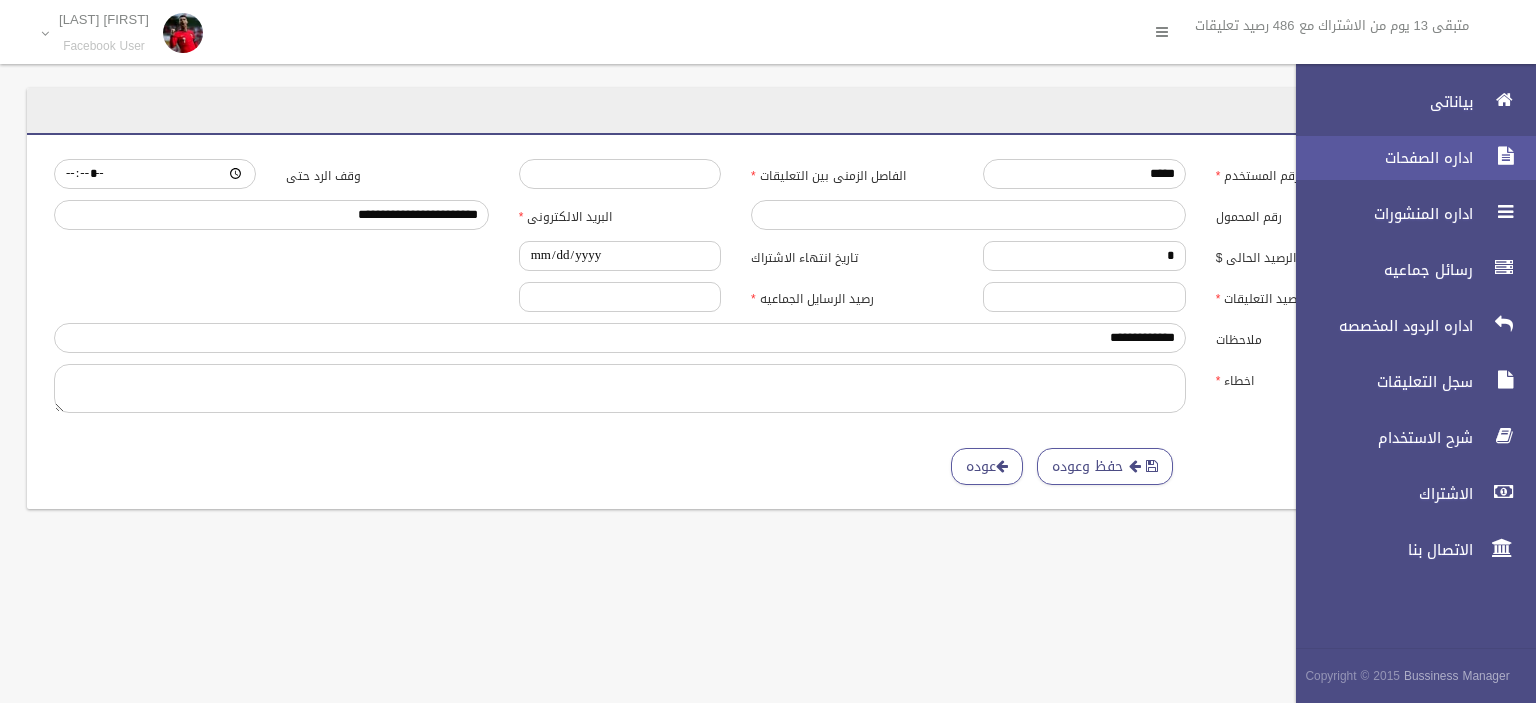 click on "اداره الصفحات" at bounding box center (1379, 158) 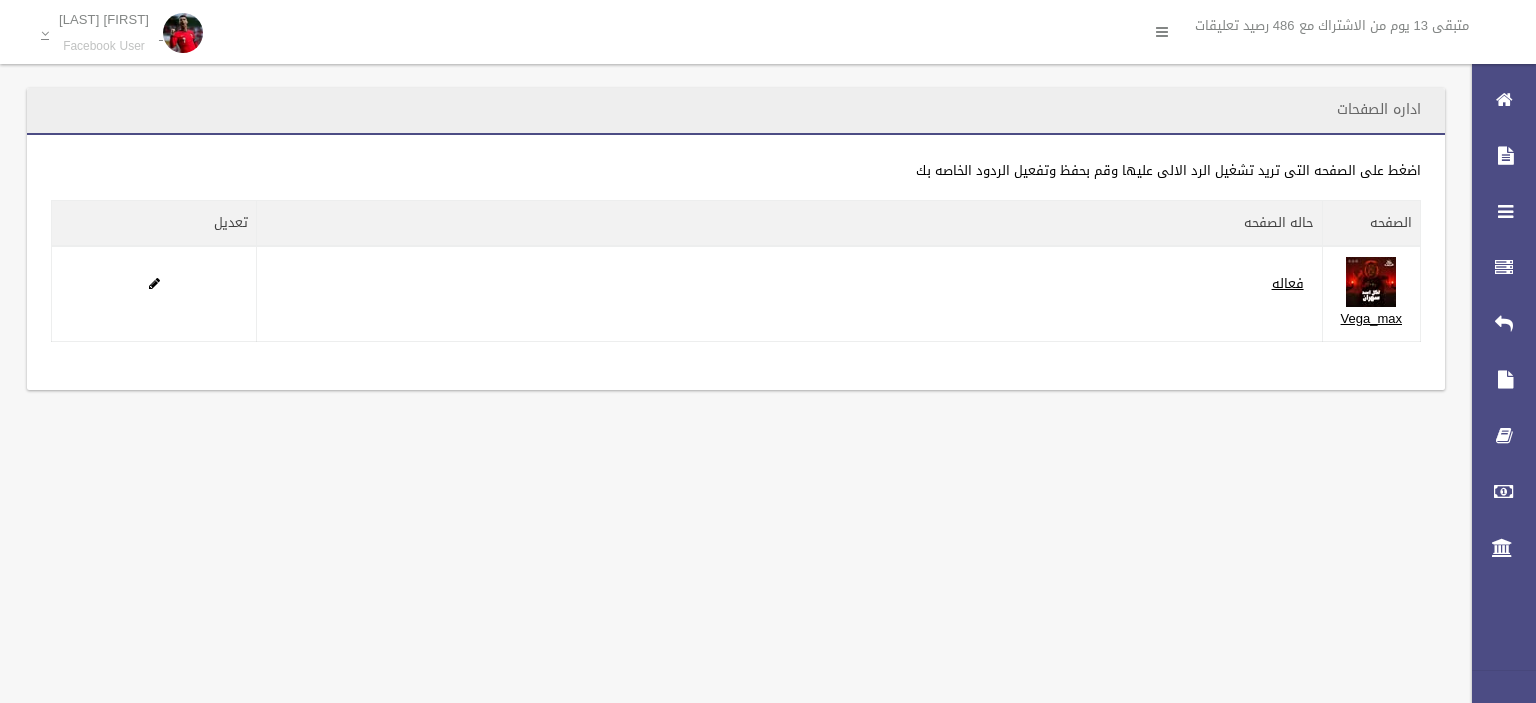 scroll, scrollTop: 0, scrollLeft: 0, axis: both 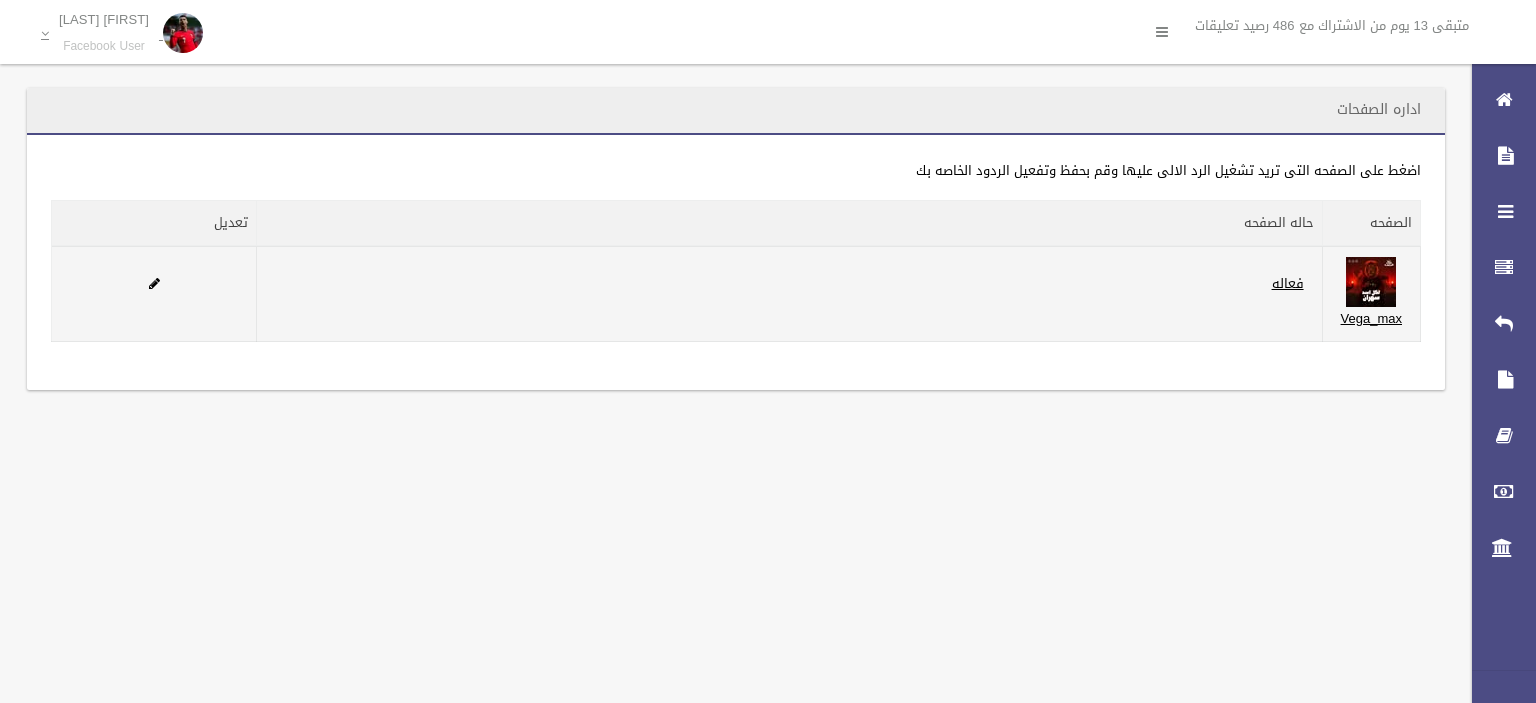 click at bounding box center (154, 294) 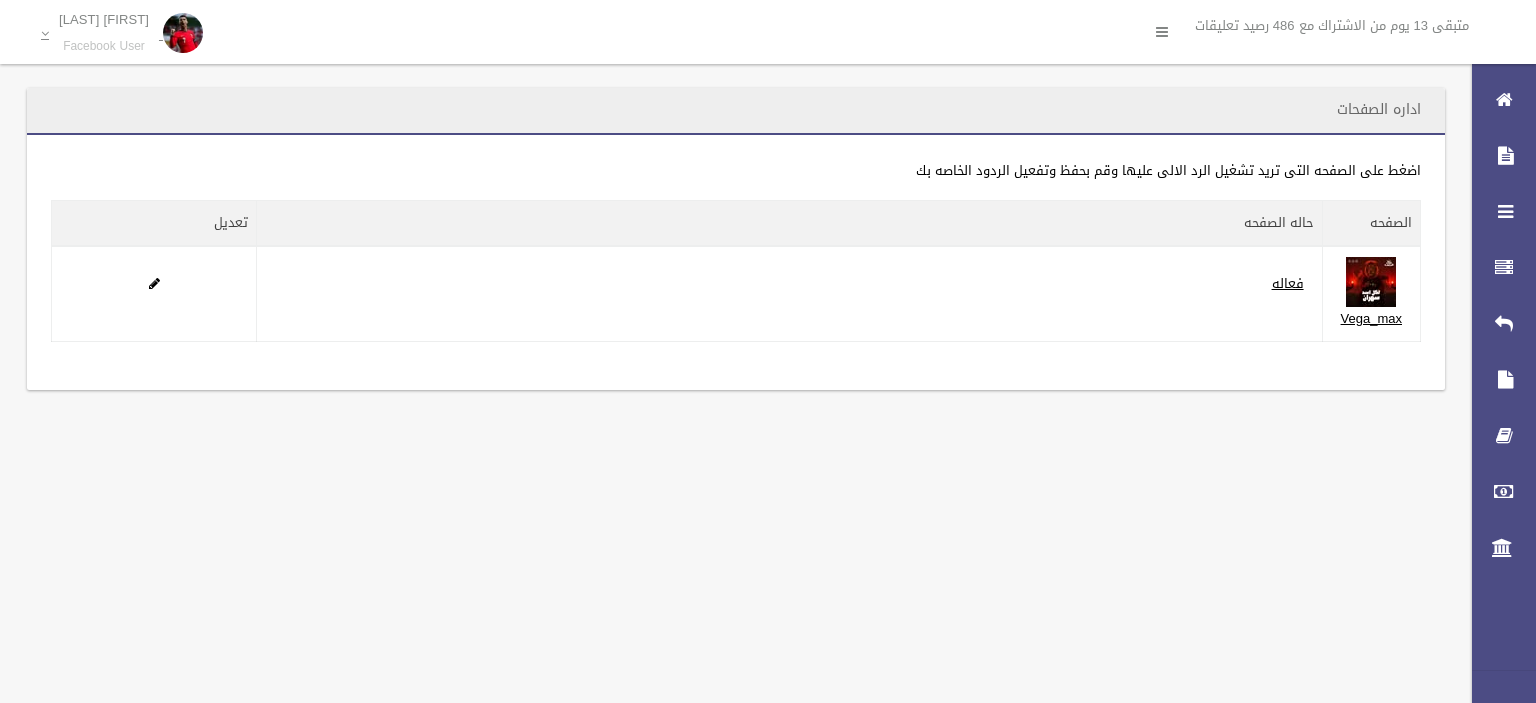 click on "تعديل" at bounding box center (154, 224) 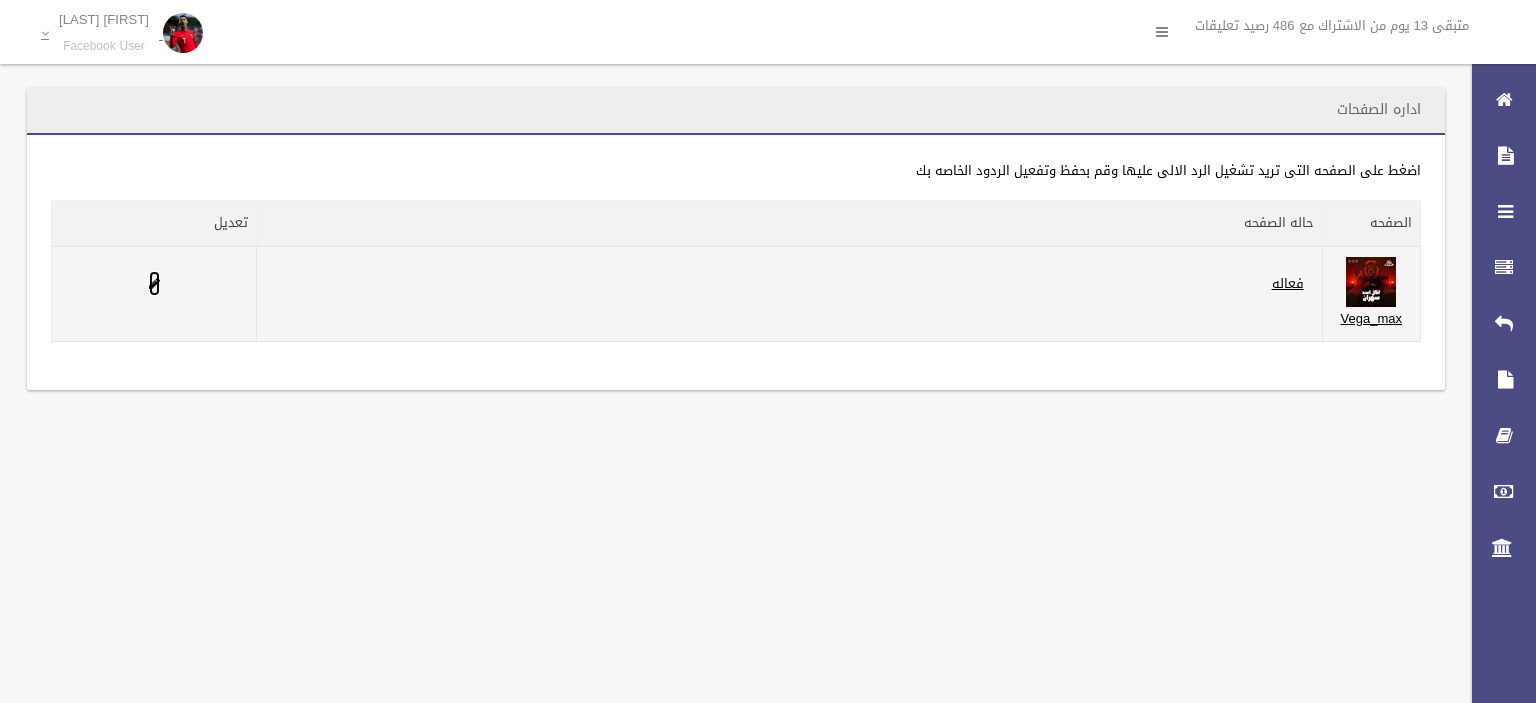 click at bounding box center [154, 283] 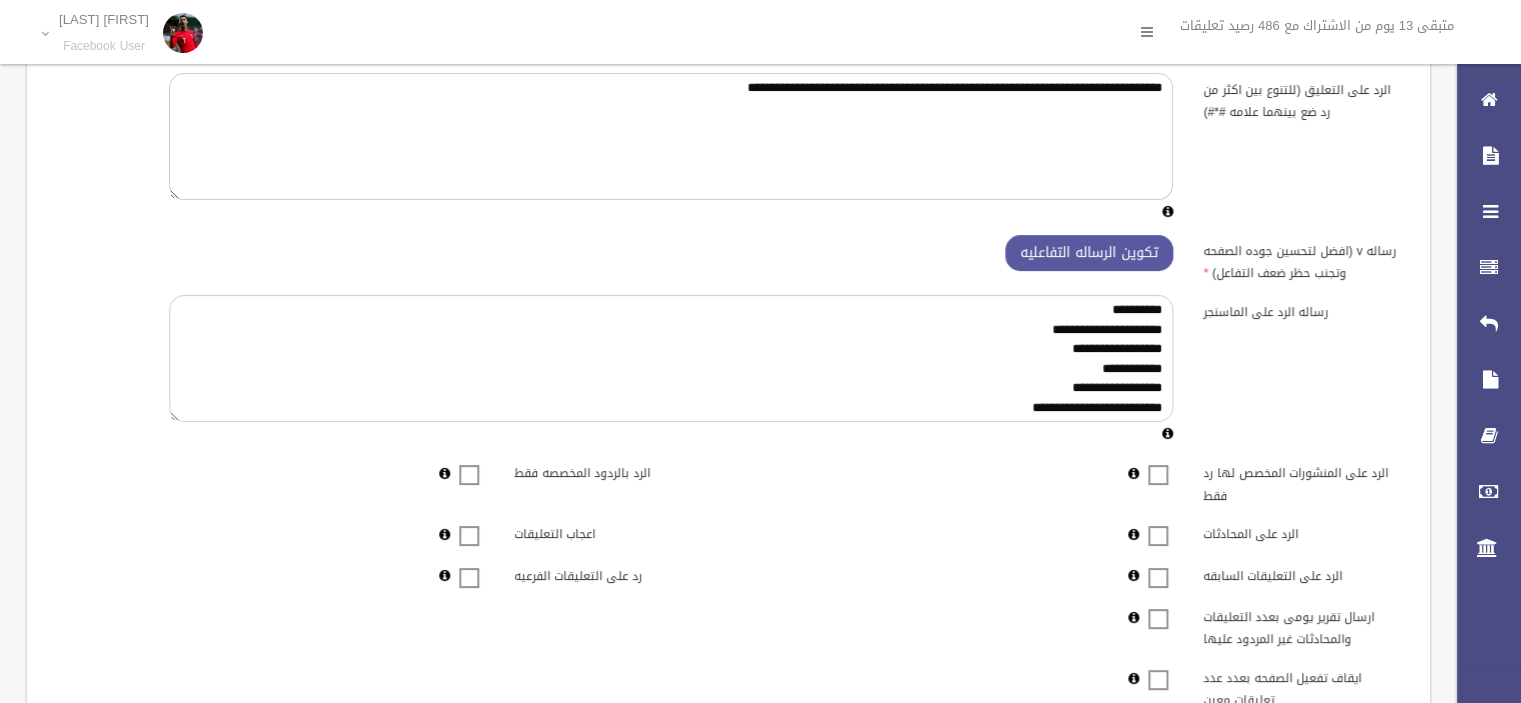scroll, scrollTop: 0, scrollLeft: 0, axis: both 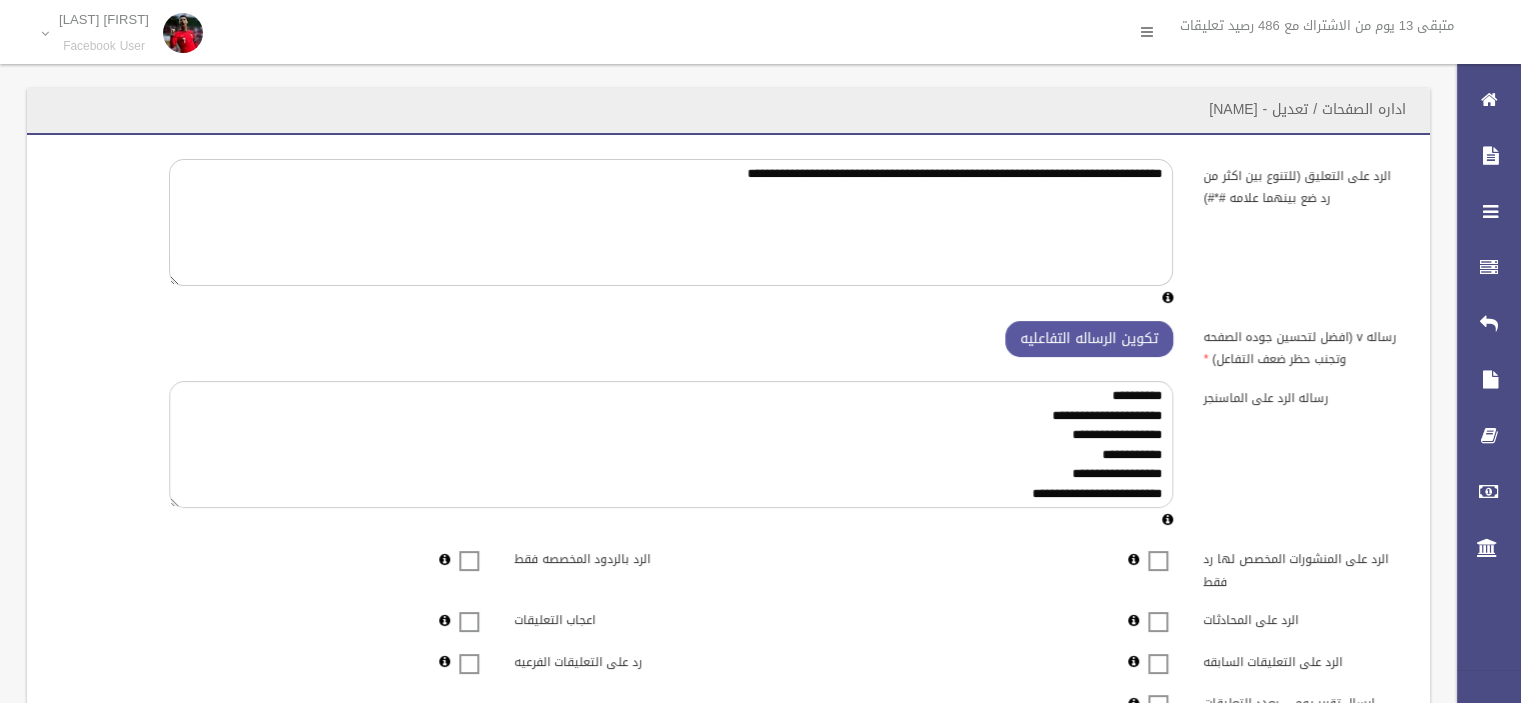 click on "اداره الصفحات / تعديل - [NAME]" at bounding box center [1307, 109] 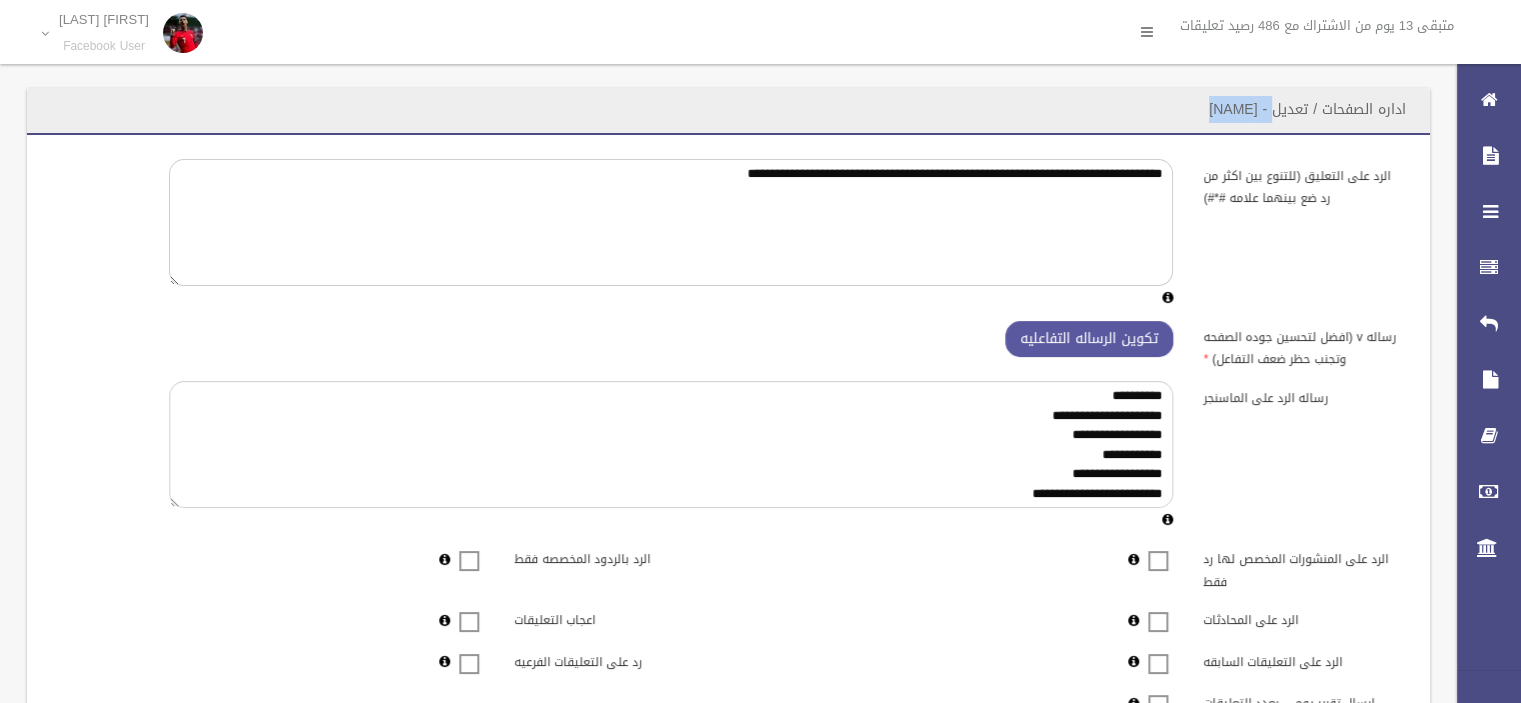 click on "اداره الصفحات / تعديل - [NAME]" at bounding box center [1307, 109] 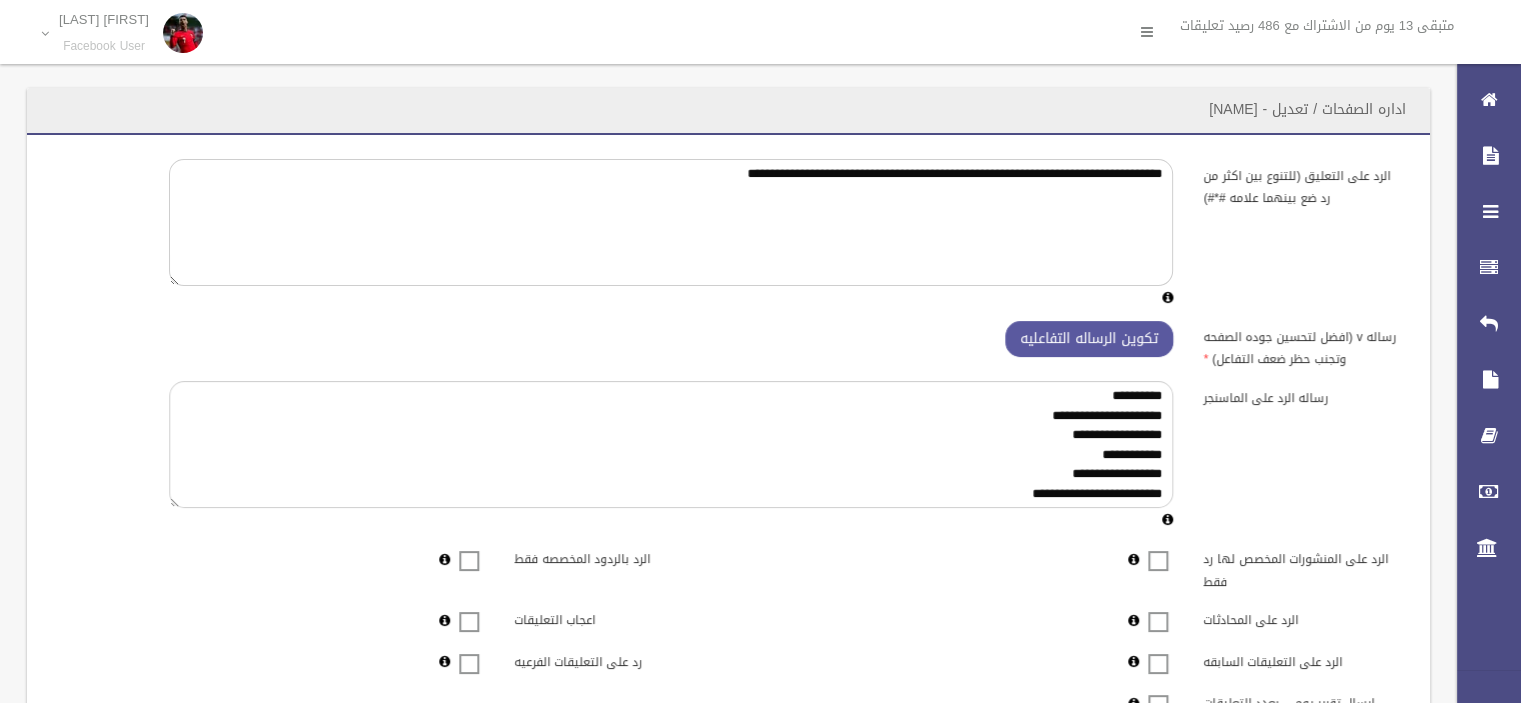 click on "**********" at bounding box center [728, 588] 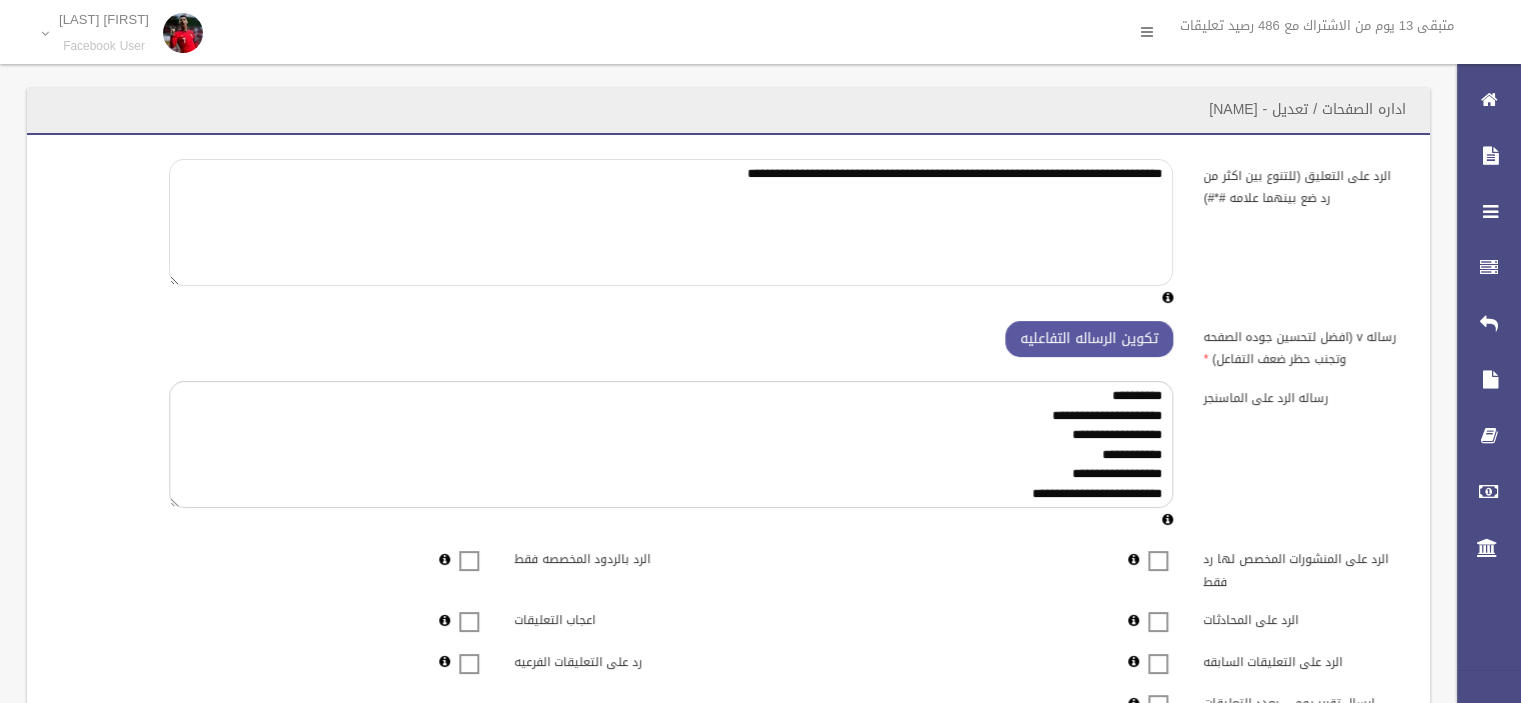 click on "**********" at bounding box center (671, 222) 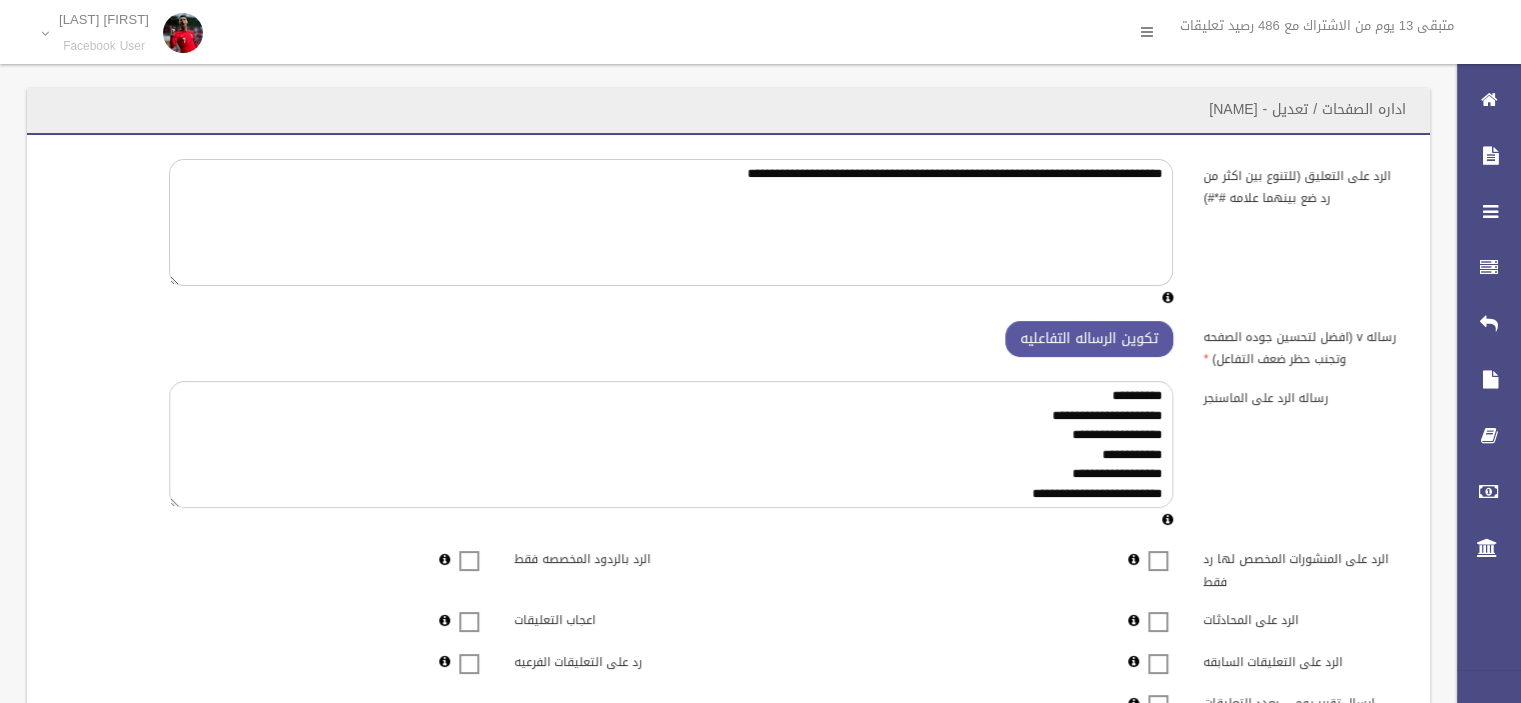 click on "الرد على التعليق (للتنوع بين اكثر من رد ضع بينهما علامه #*#)" at bounding box center (1303, 184) 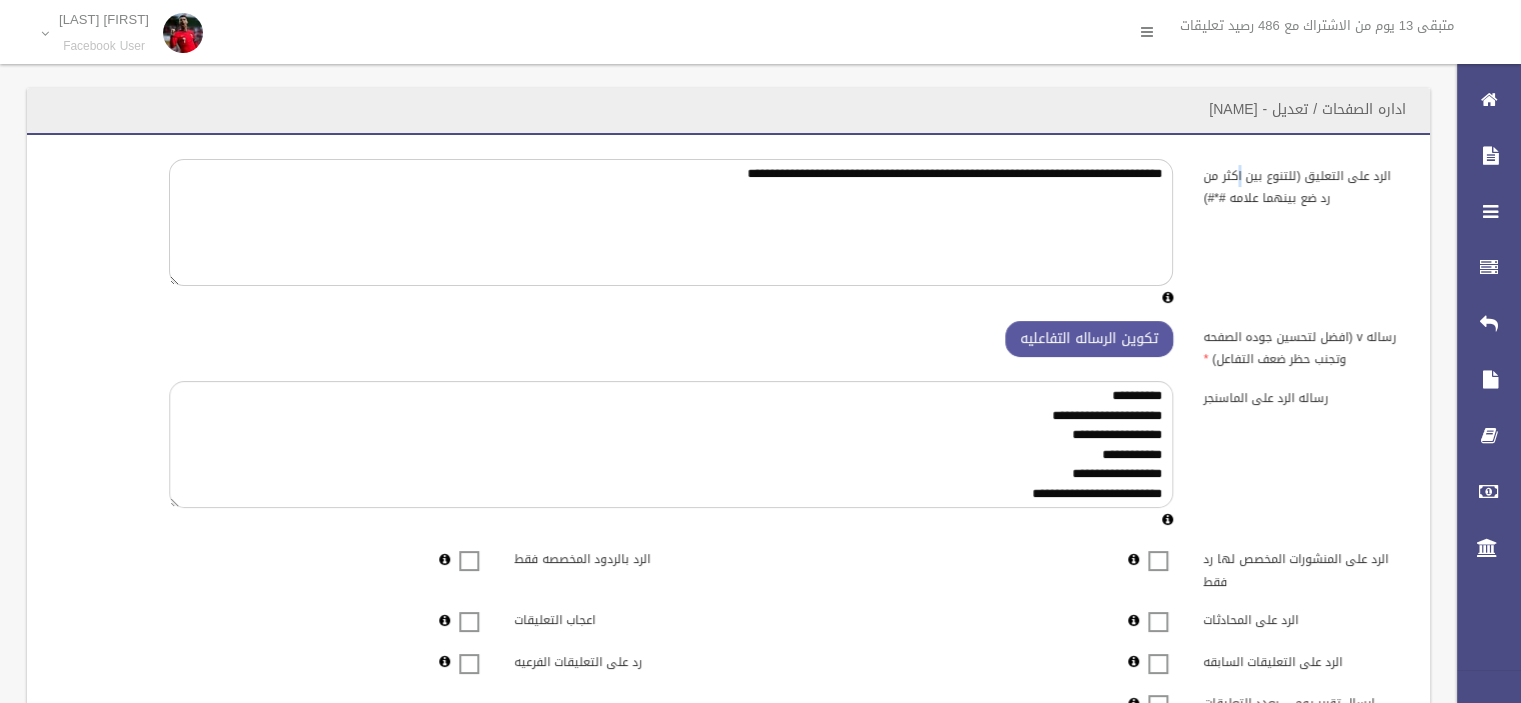 drag, startPoint x: 1236, startPoint y: 173, endPoint x: 1296, endPoint y: 378, distance: 213.6001 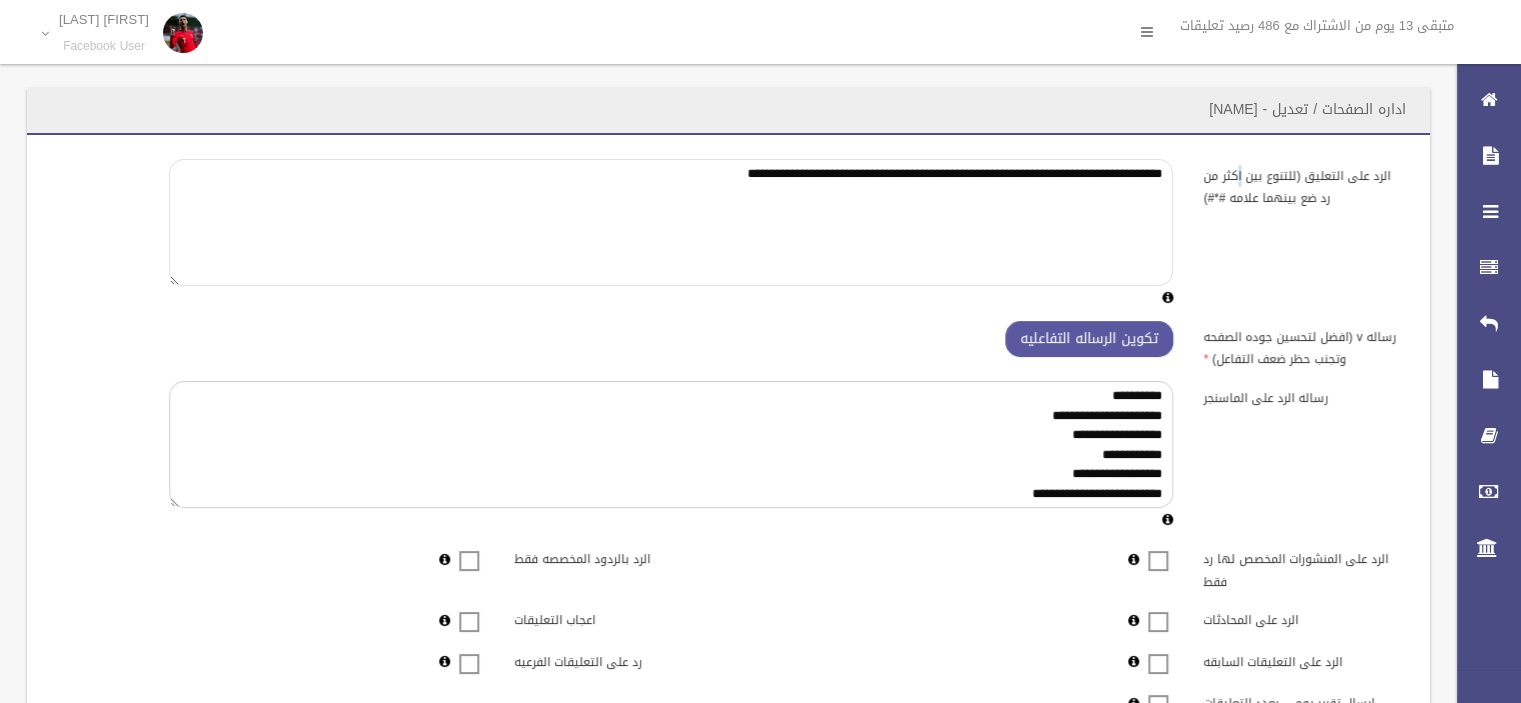 click on "**********" at bounding box center (671, 222) 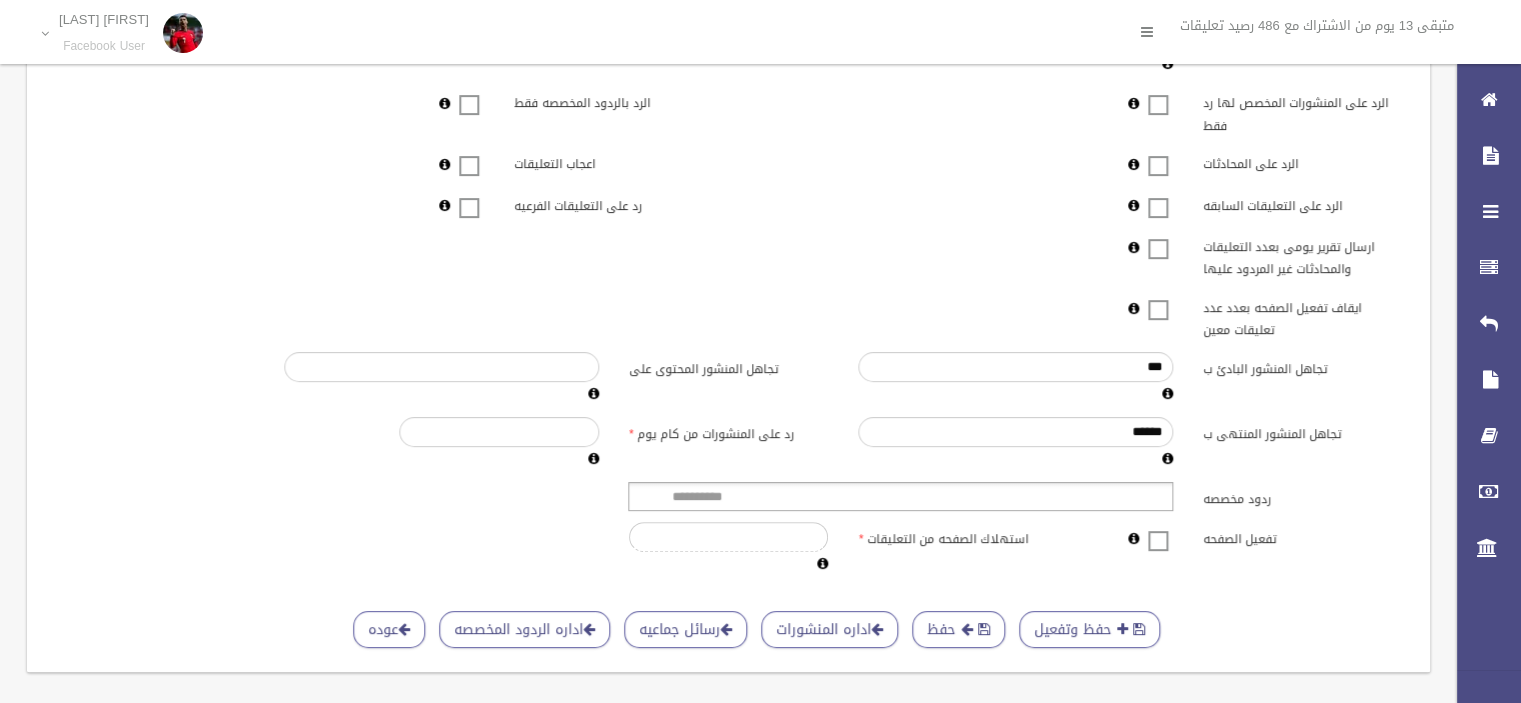 scroll, scrollTop: 486, scrollLeft: 0, axis: vertical 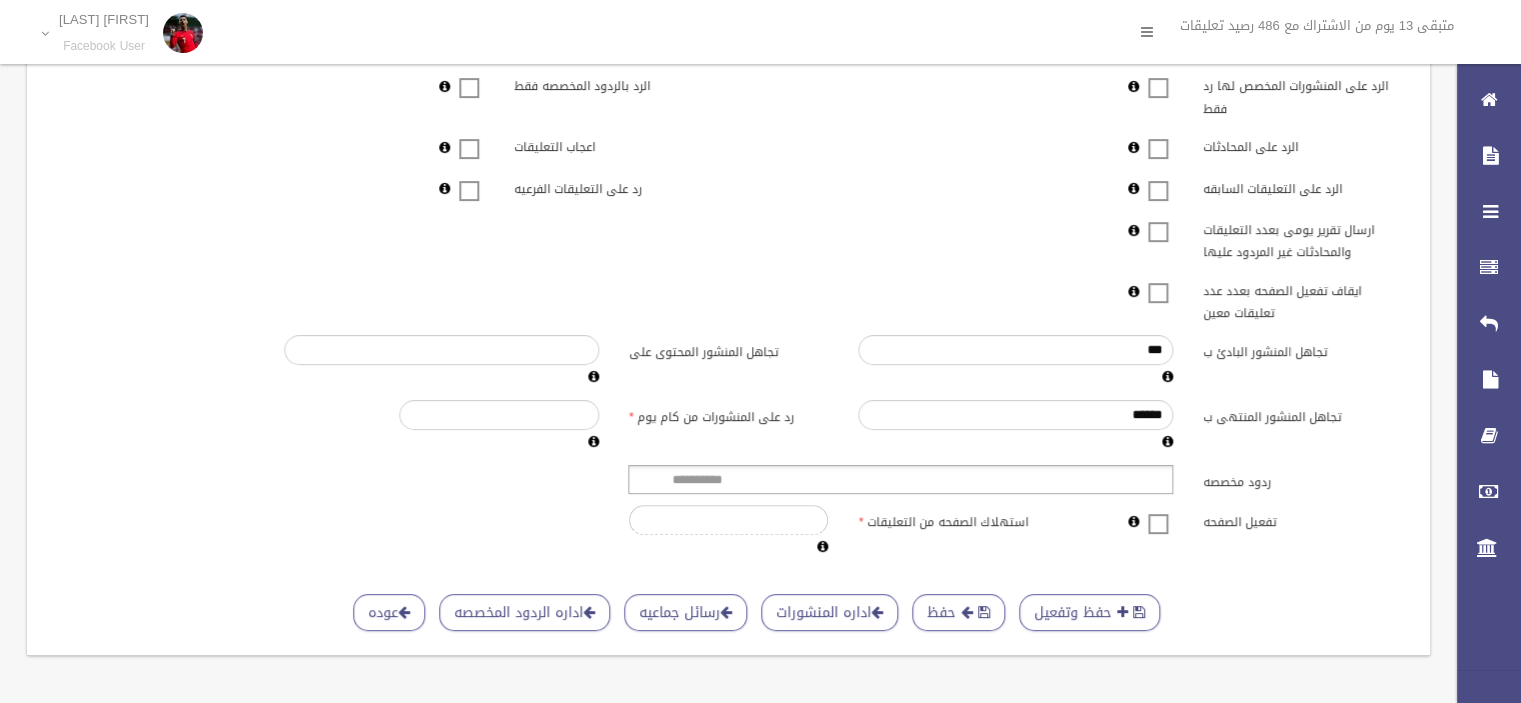 drag, startPoint x: 1175, startPoint y: 507, endPoint x: 1165, endPoint y: 508, distance: 10.049875 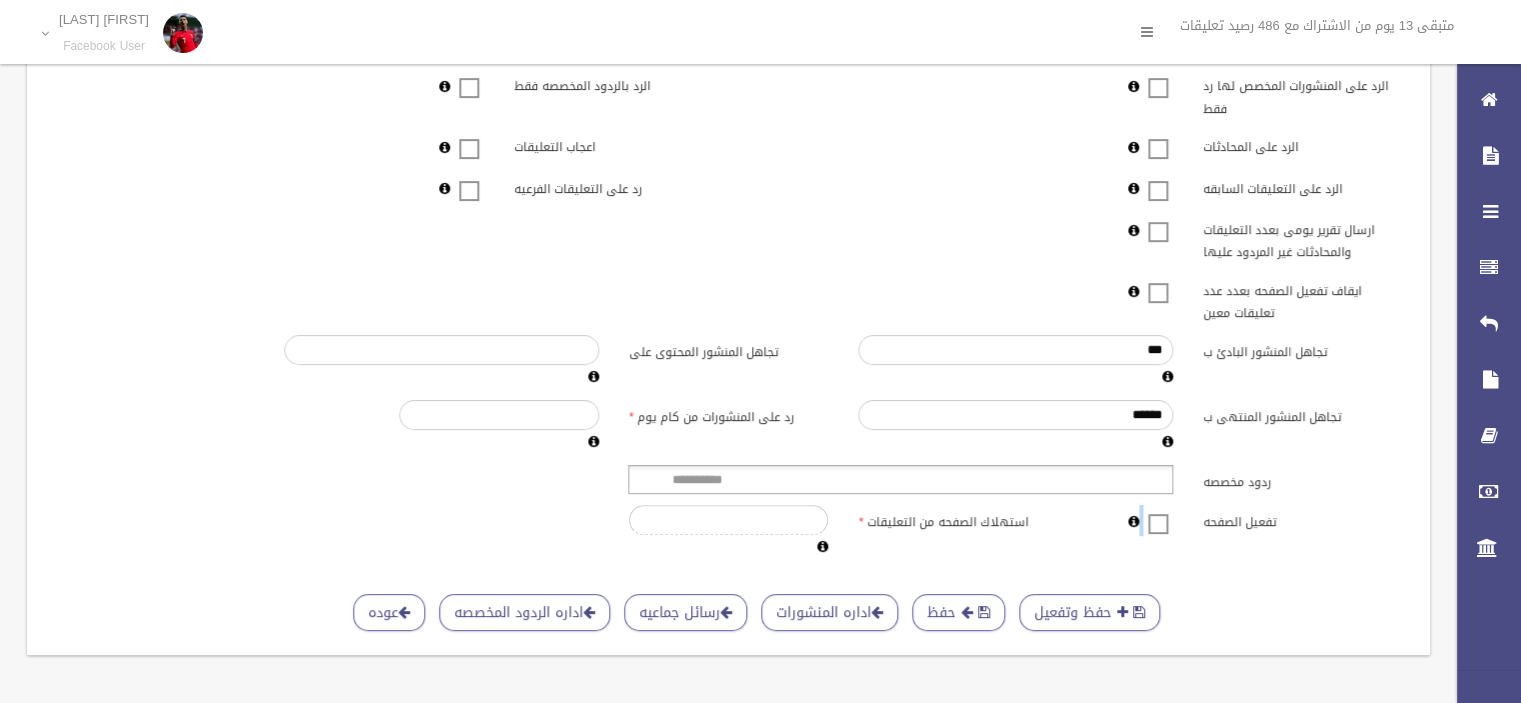 click at bounding box center (1158, 511) 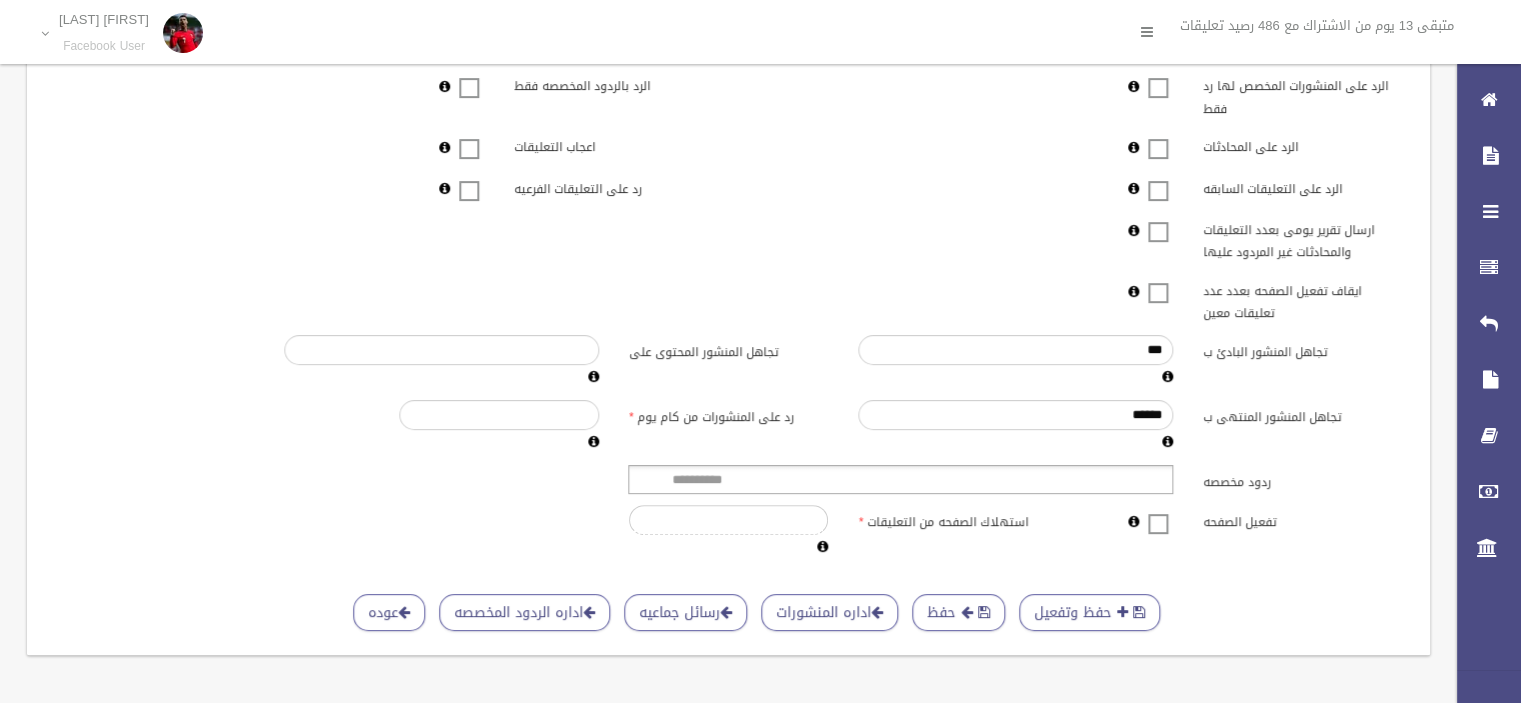 click on "تفعيل الصفحه
استهلاك الصفحه من التعليقات
**" at bounding box center [728, 532] 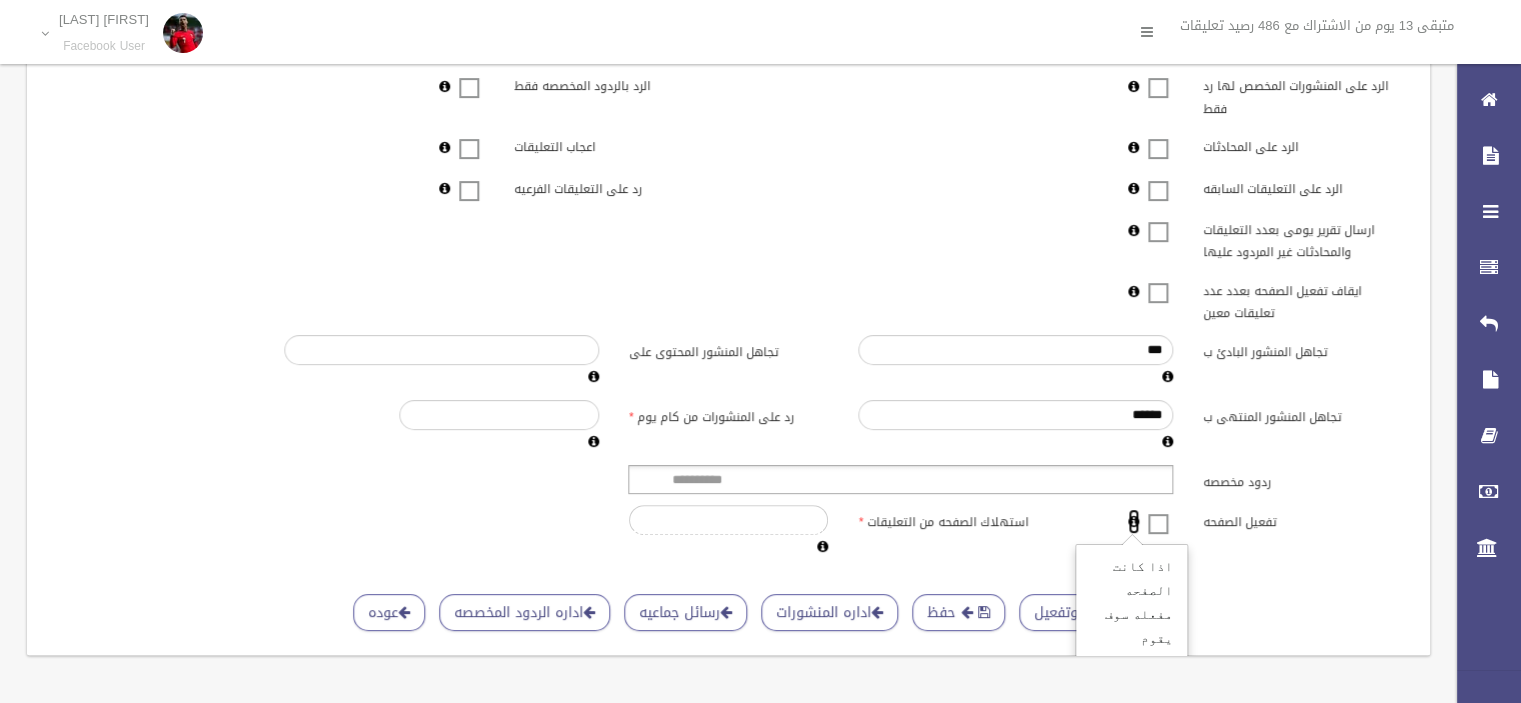 click at bounding box center [1133, 521] 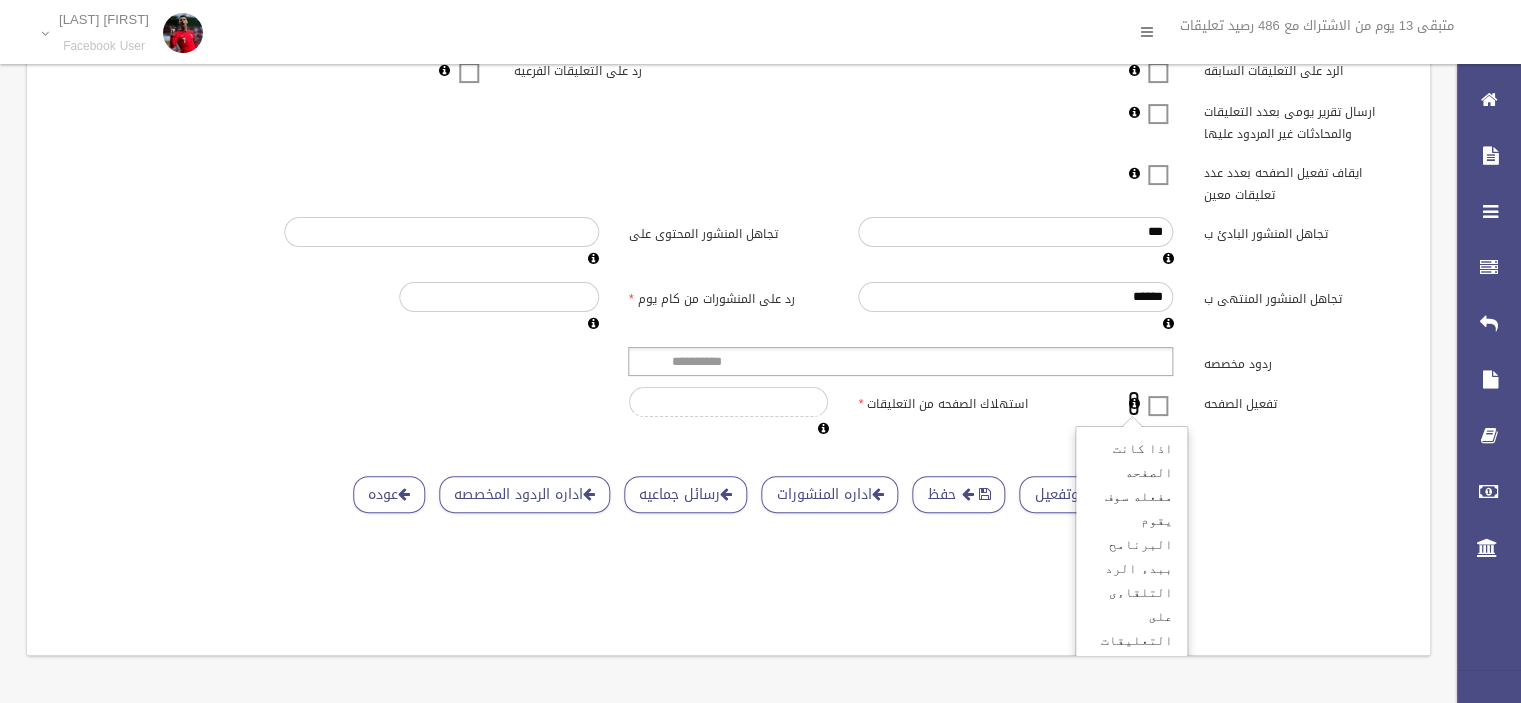 scroll, scrollTop: 127, scrollLeft: 0, axis: vertical 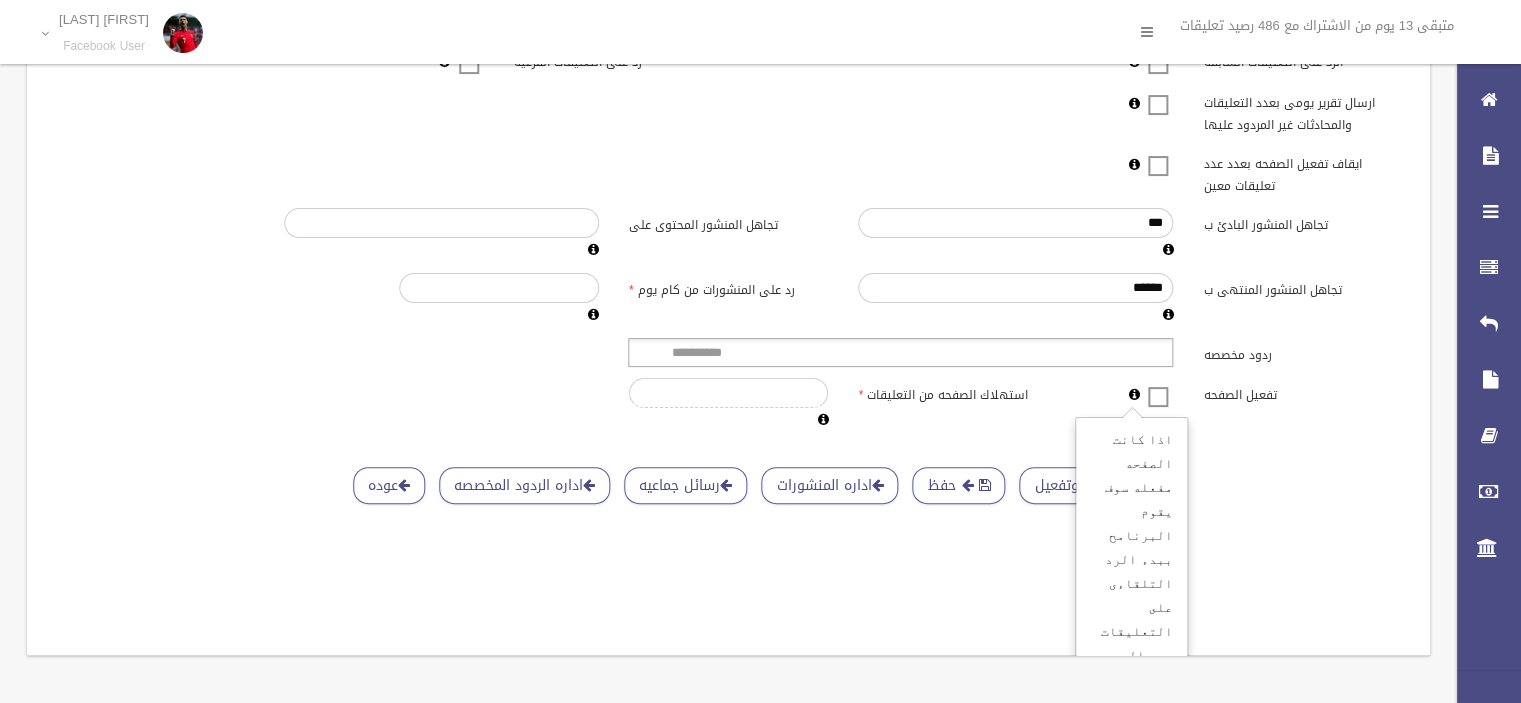 click on "**********" at bounding box center [728, 31] 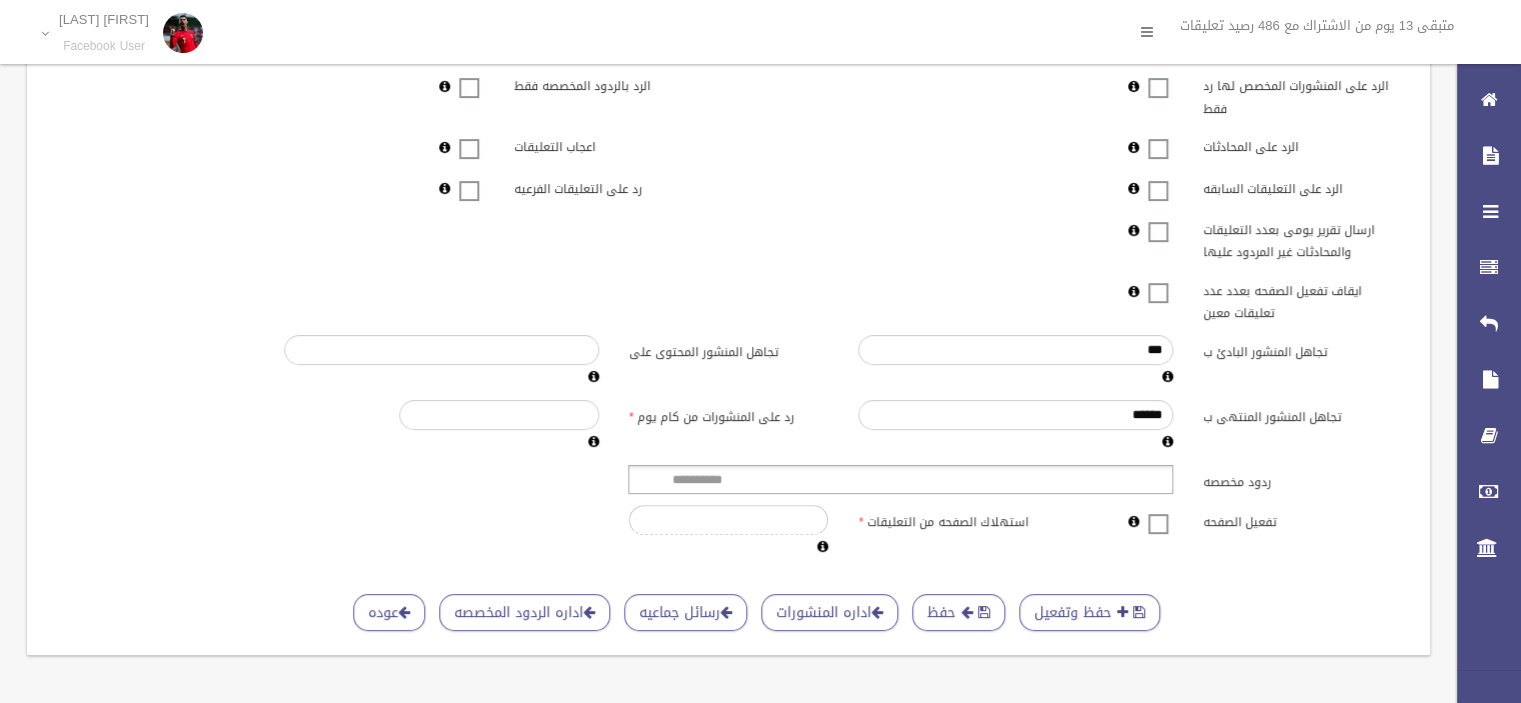 scroll, scrollTop: 0, scrollLeft: 0, axis: both 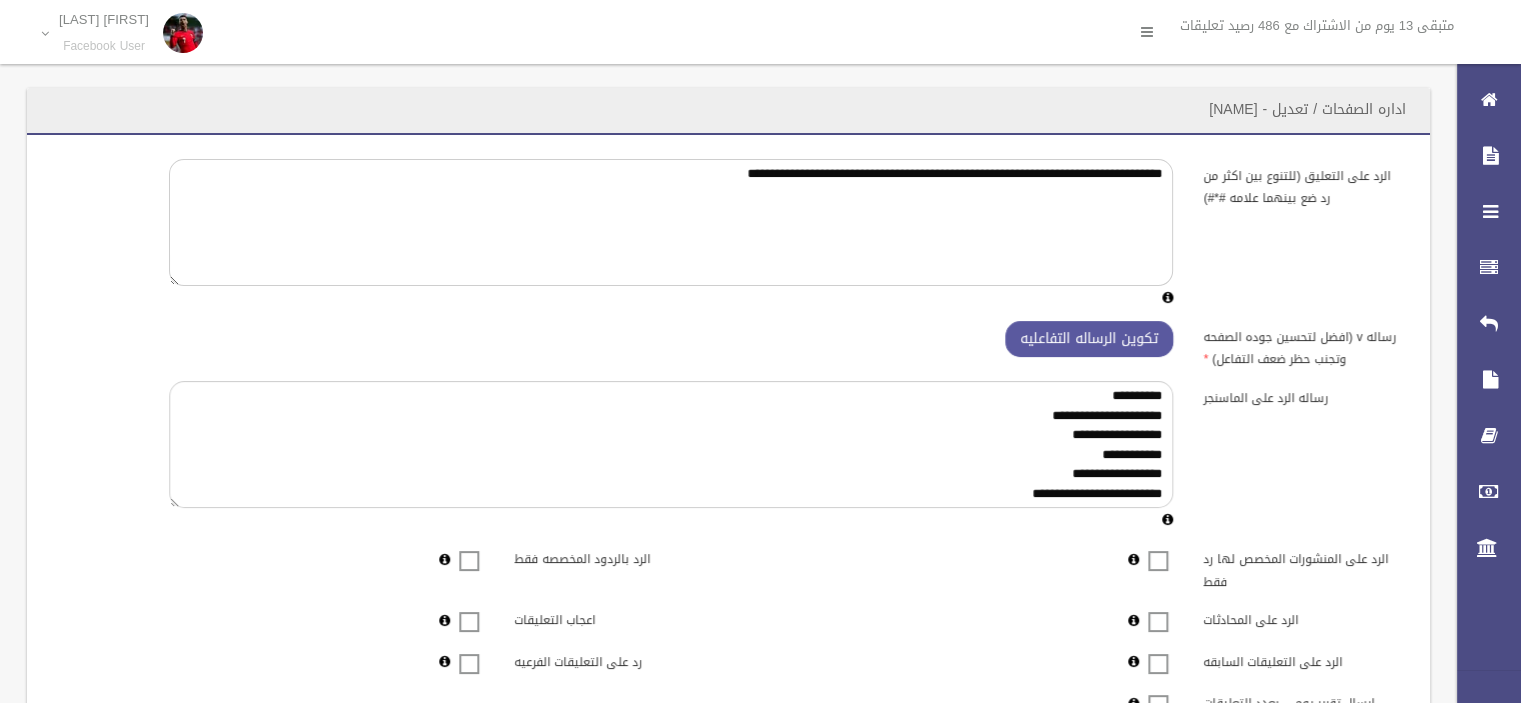click on "متبقى 13 يوم من الاشتراك مع 486 رصيد تعليقات" at bounding box center (1305, 32) 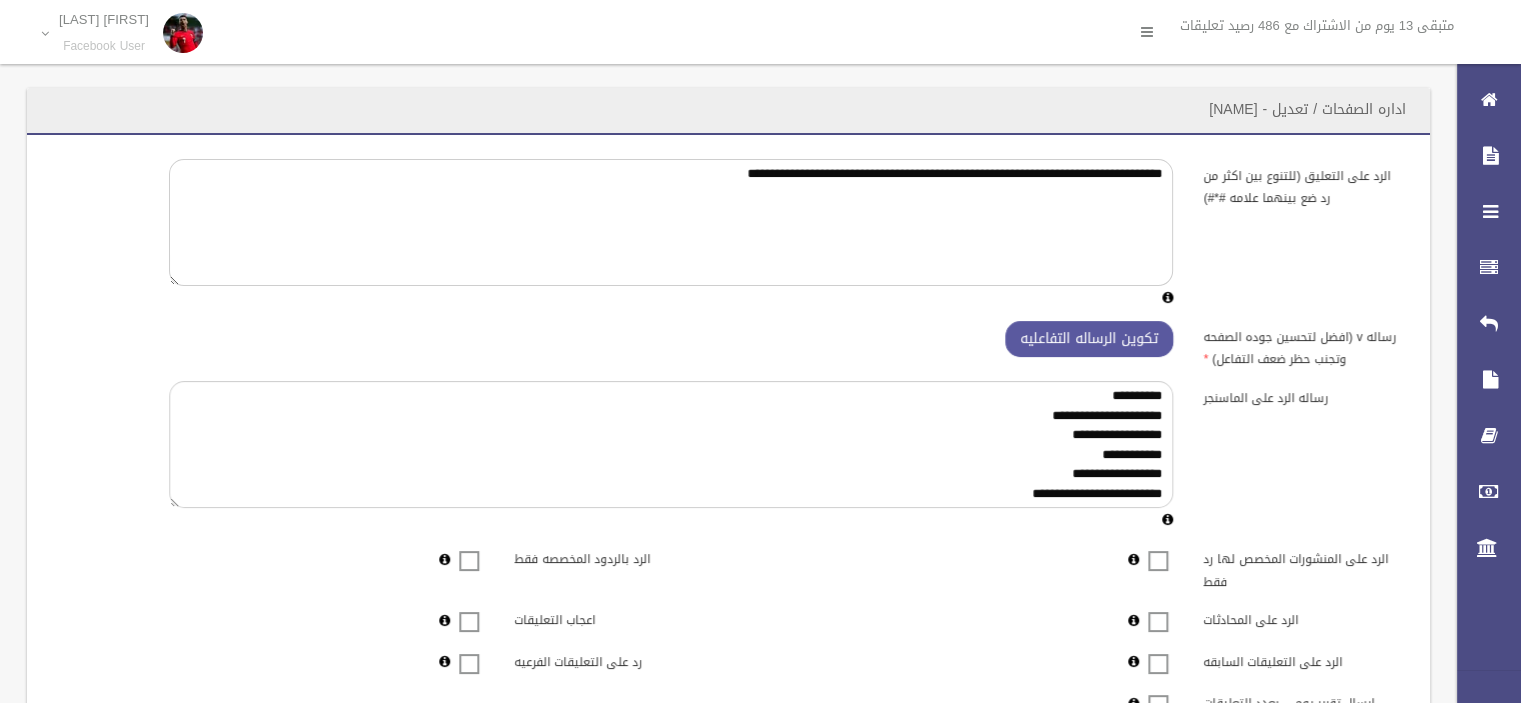 click on "متبقى 13 يوم من الاشتراك مع 486 رصيد تعليقات" at bounding box center [1324, 26] 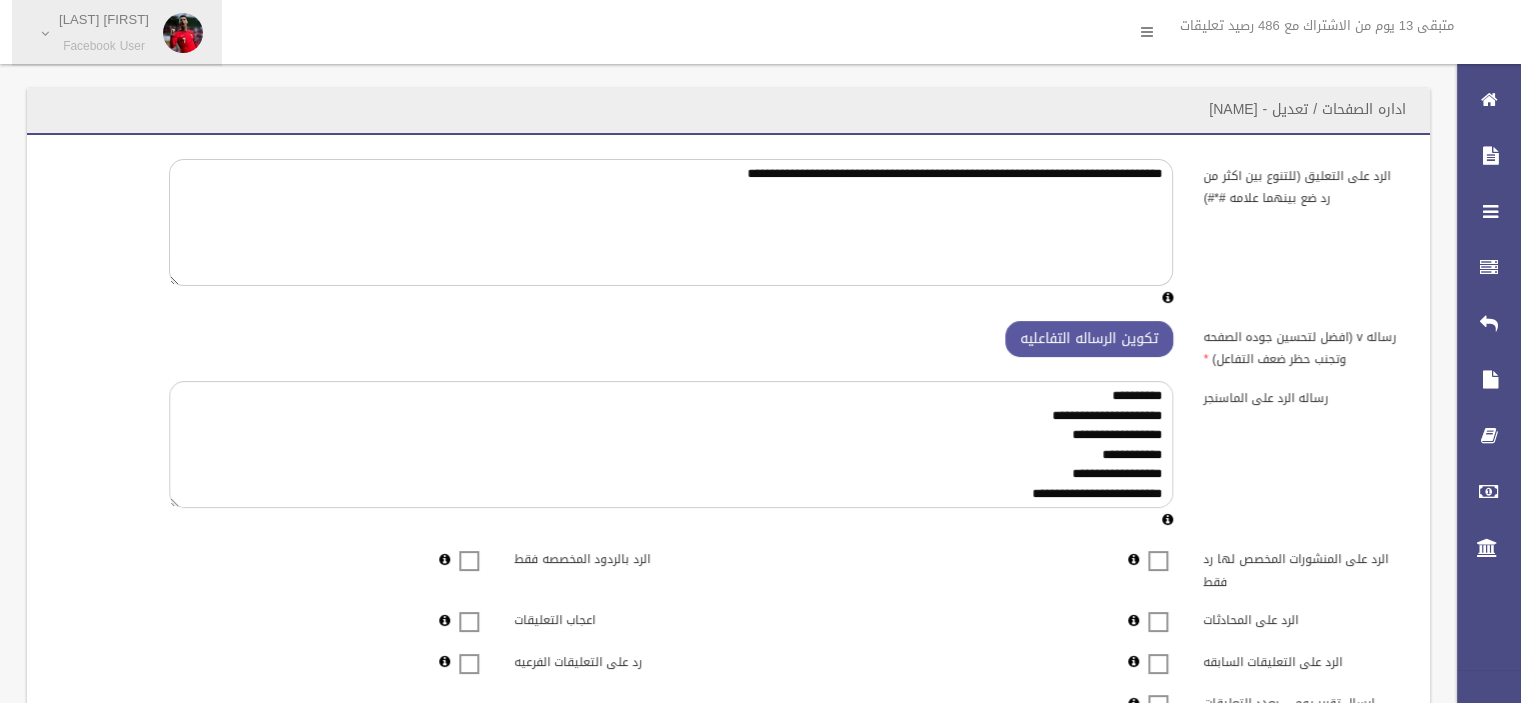click on "[FIRST] [LAST]" at bounding box center [104, 19] 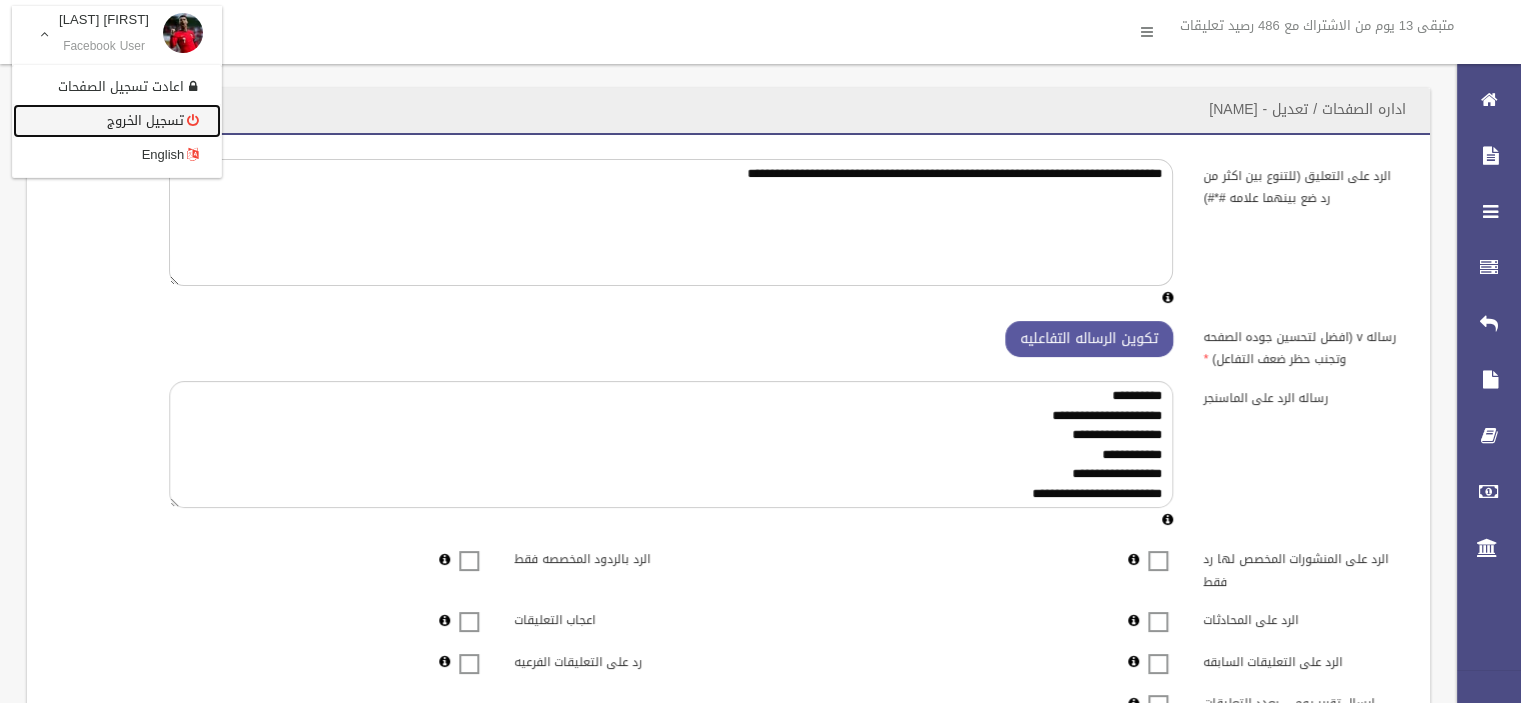 click on "تسجيل الخروج" at bounding box center [117, 121] 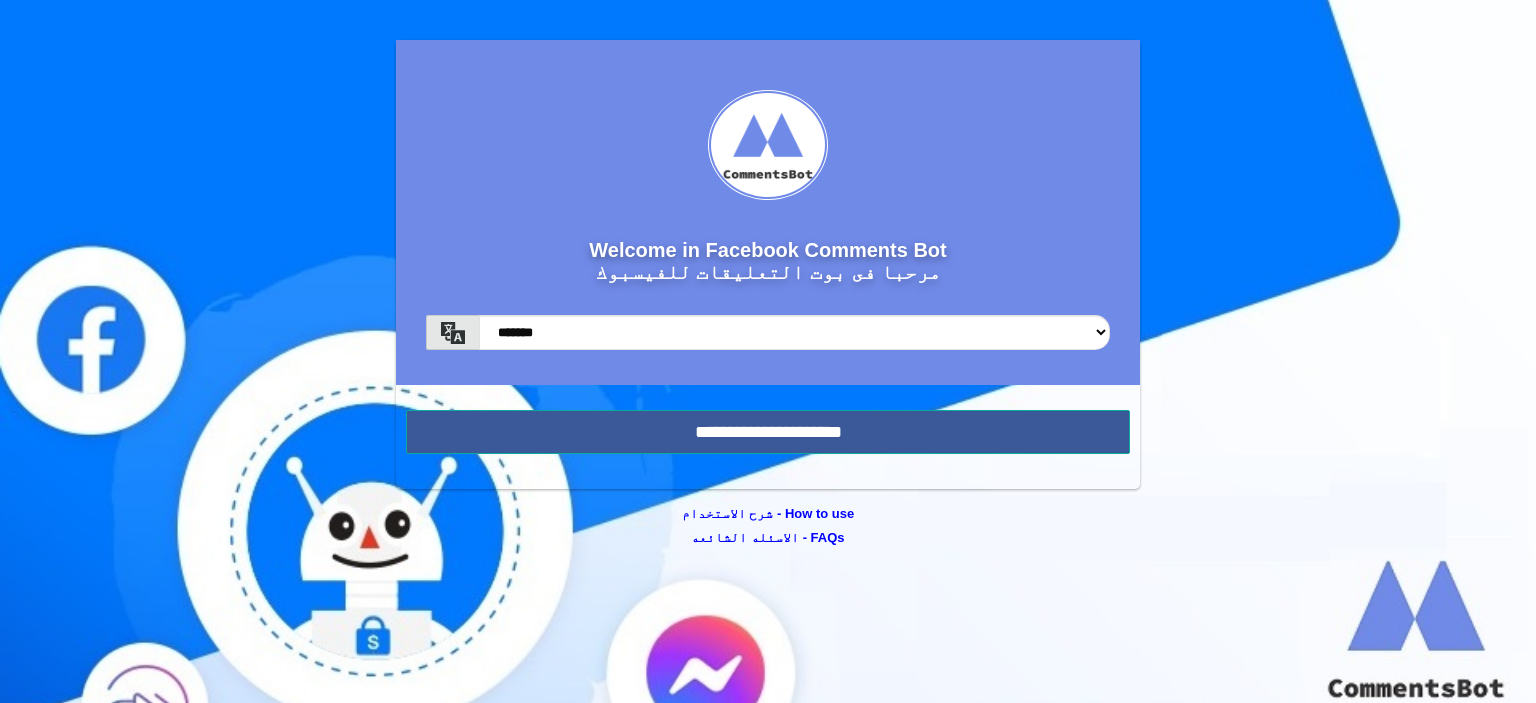 scroll, scrollTop: 0, scrollLeft: 0, axis: both 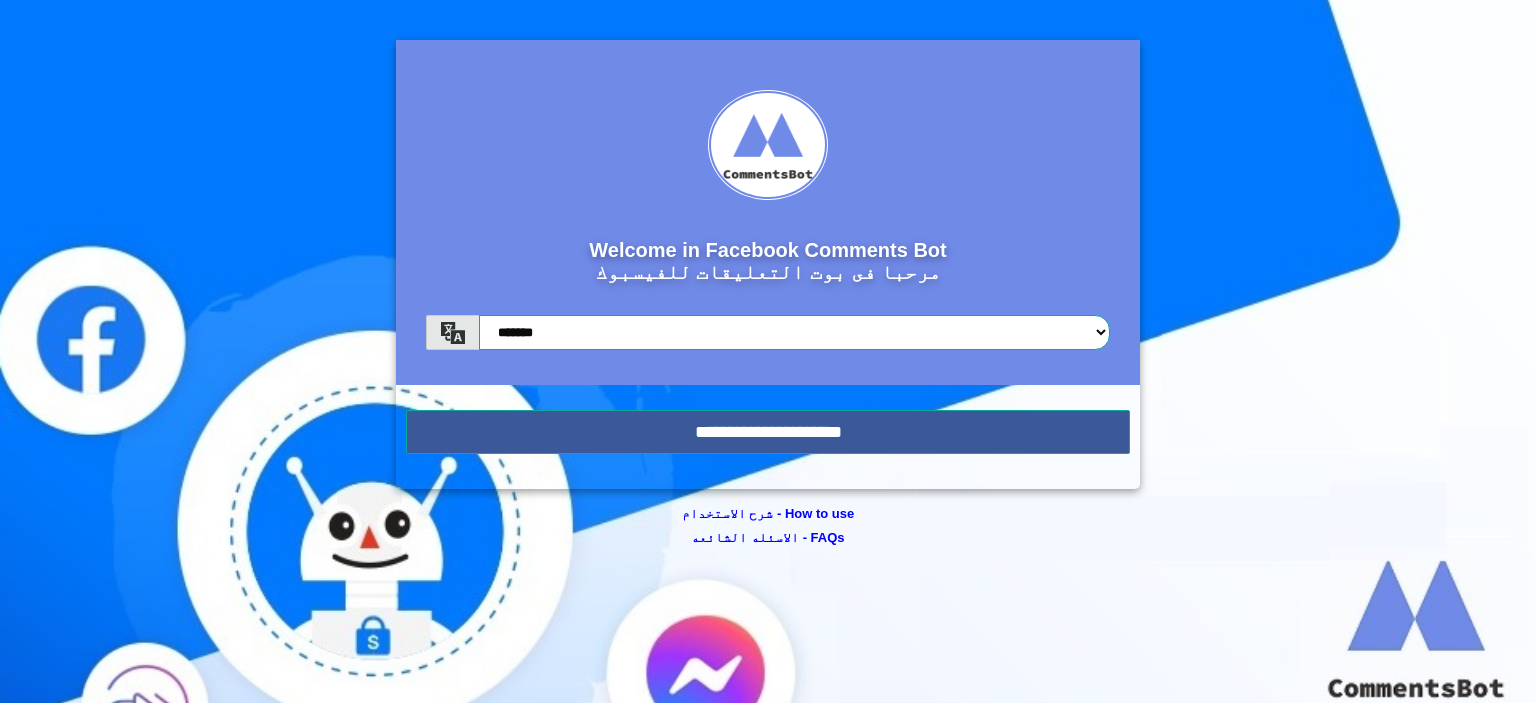 click on "*******
*******" at bounding box center (794, 332) 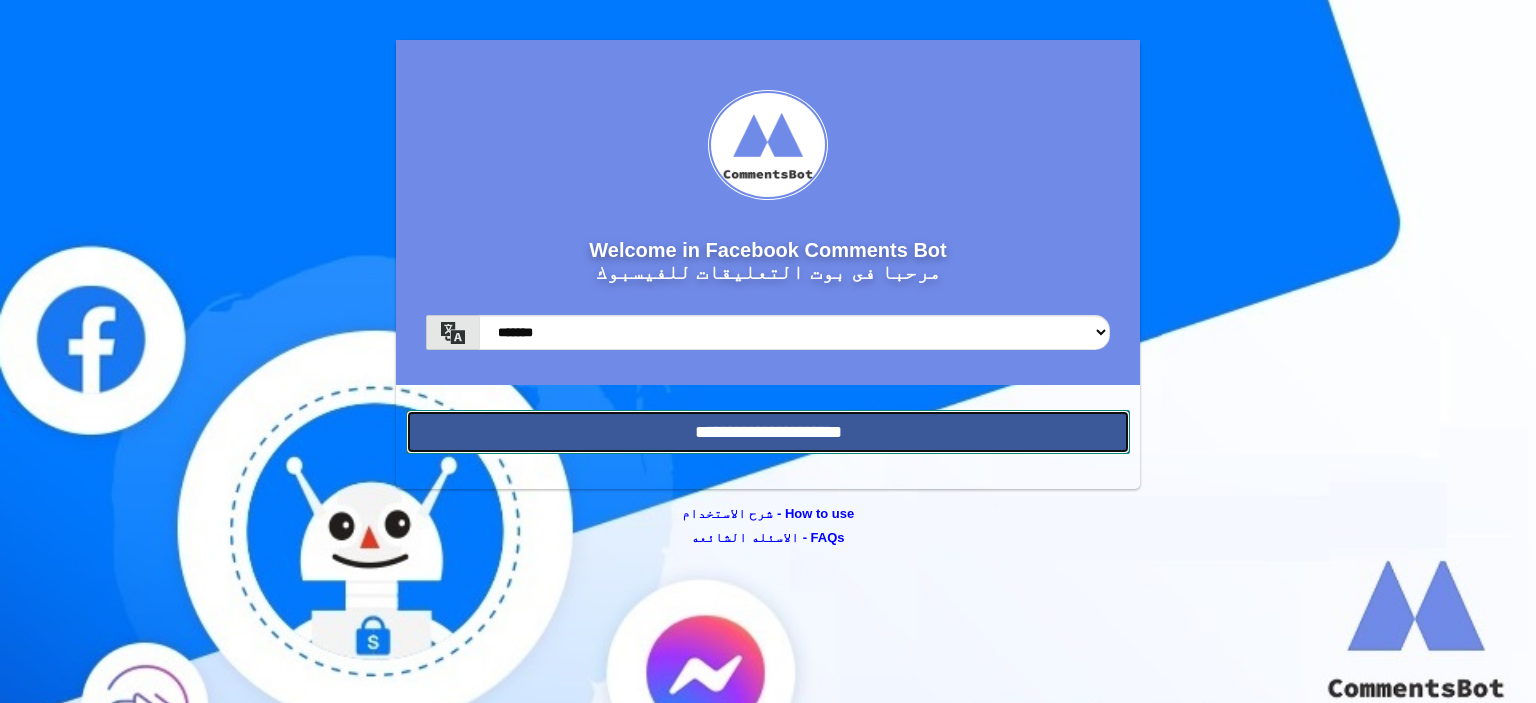click on "**********" at bounding box center (768, 432) 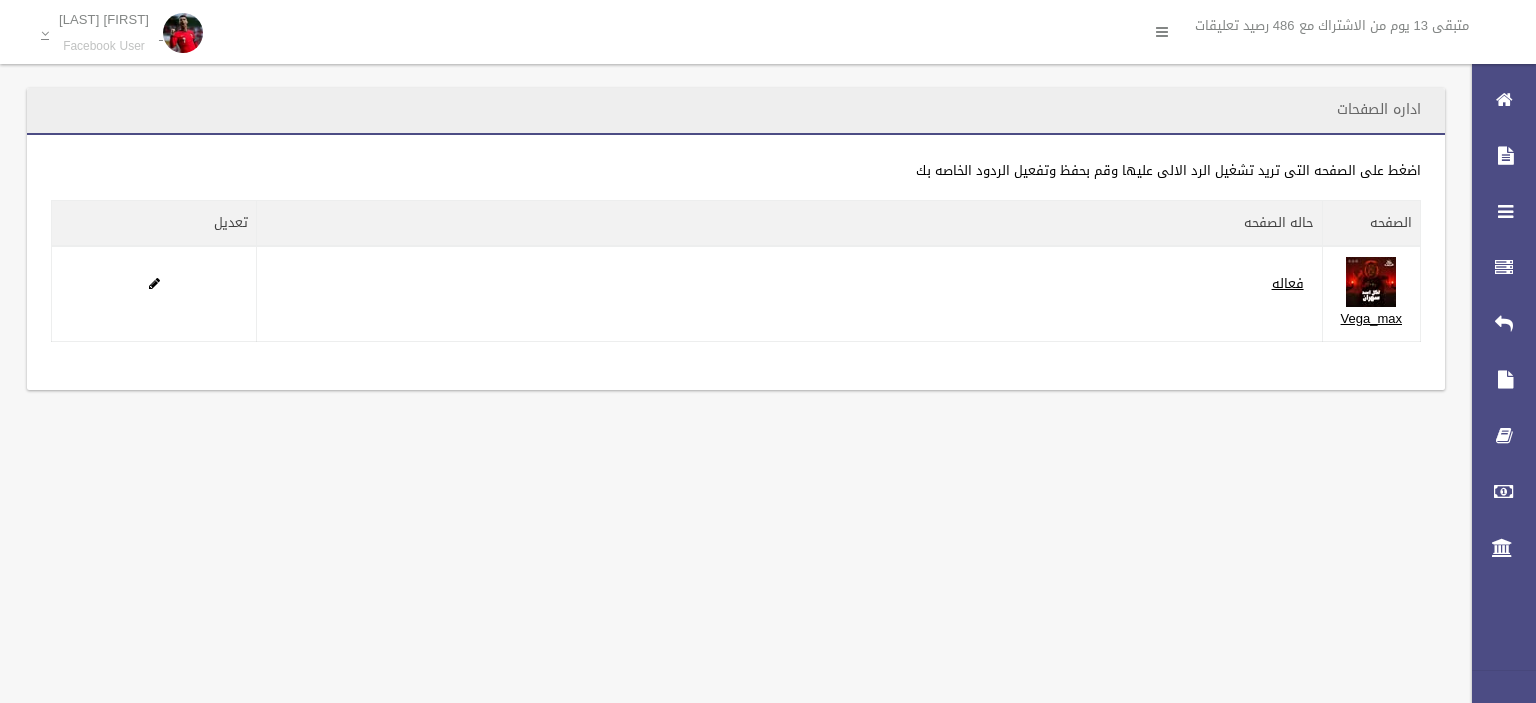 scroll, scrollTop: 0, scrollLeft: 0, axis: both 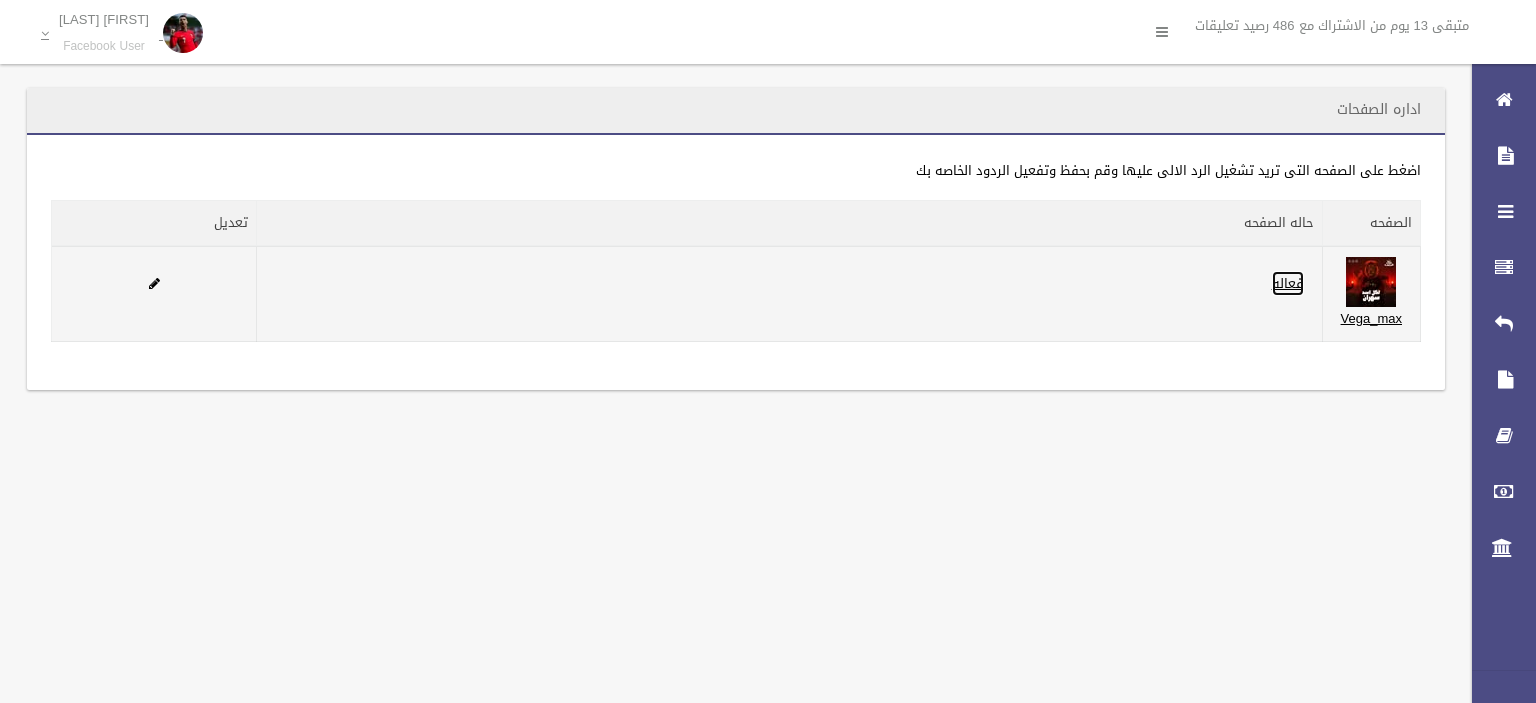 click on "فعاله" at bounding box center (1288, 283) 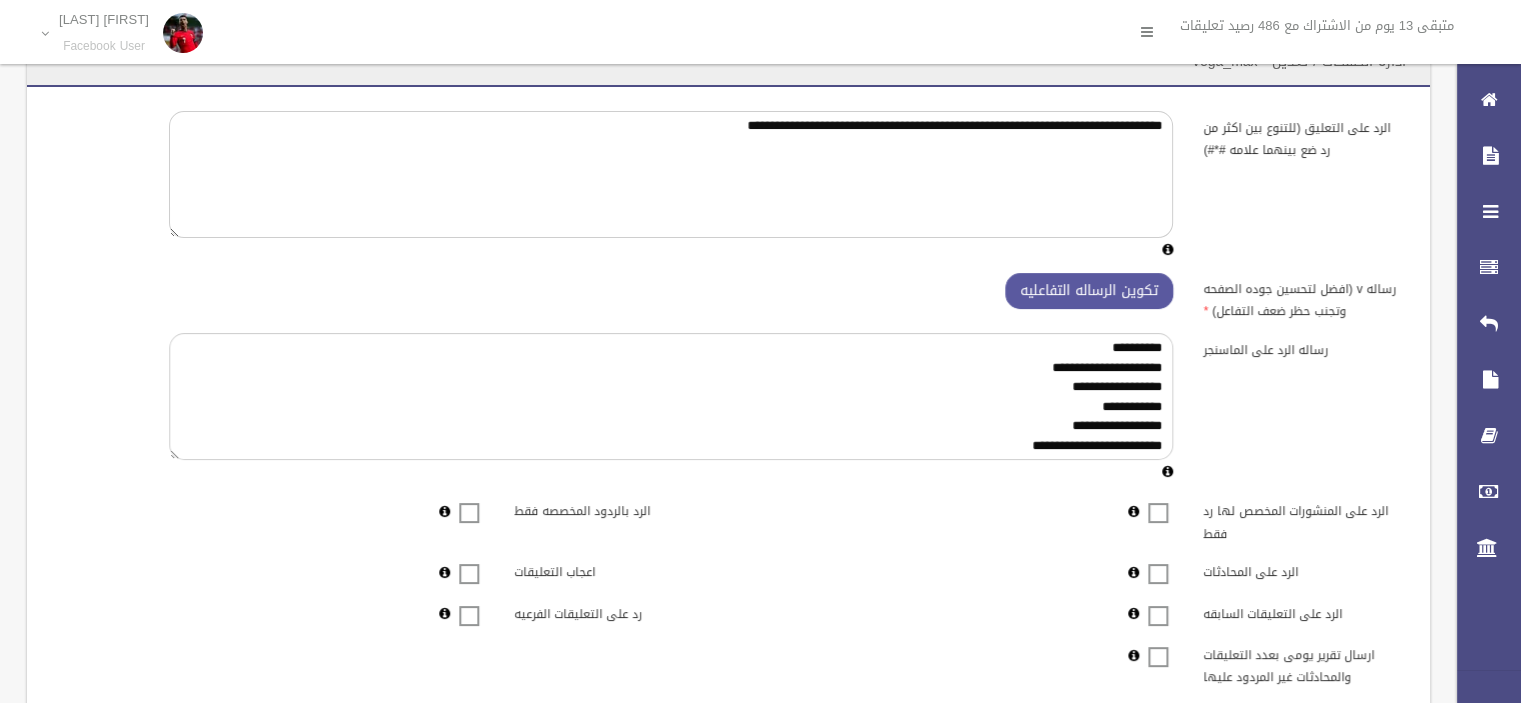 scroll, scrollTop: 0, scrollLeft: 0, axis: both 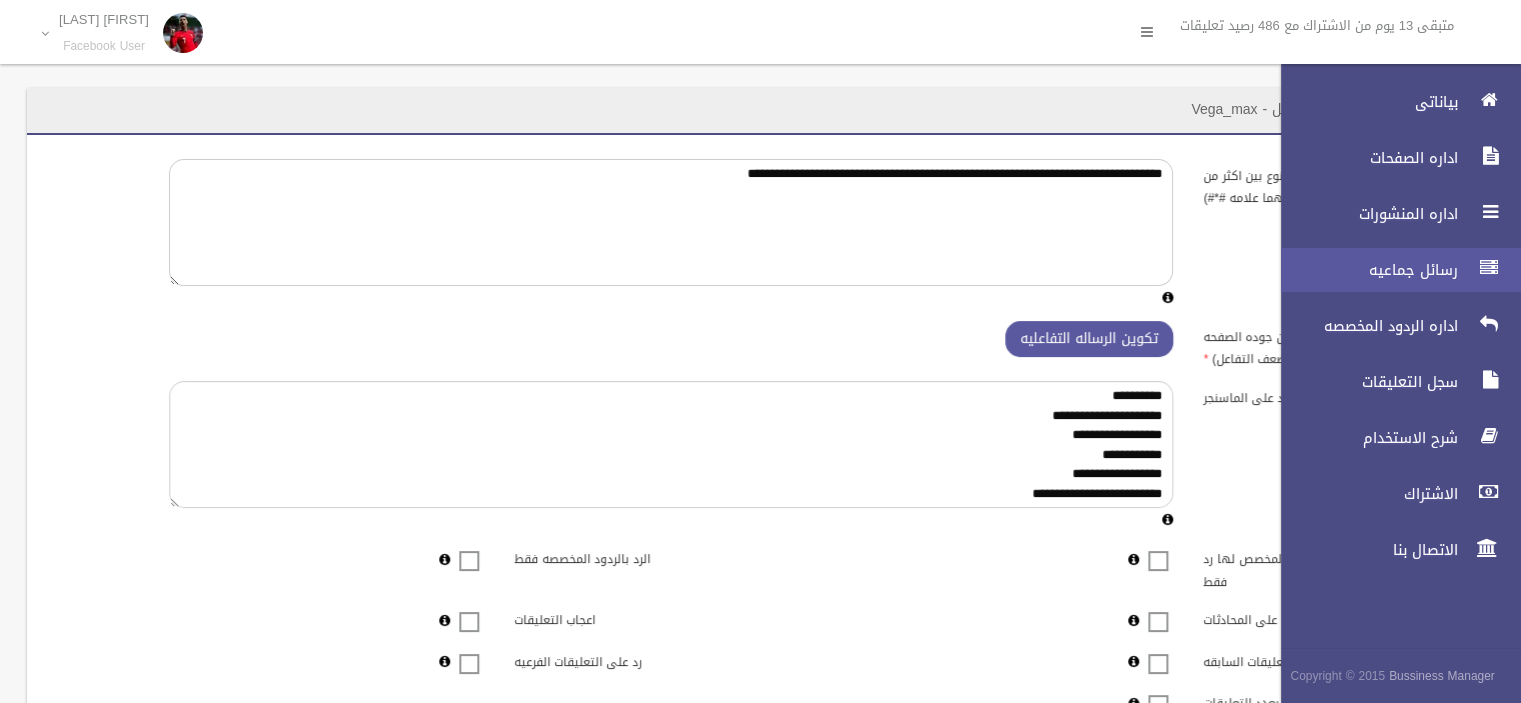 click on "رسائل جماعيه" at bounding box center (1392, 270) 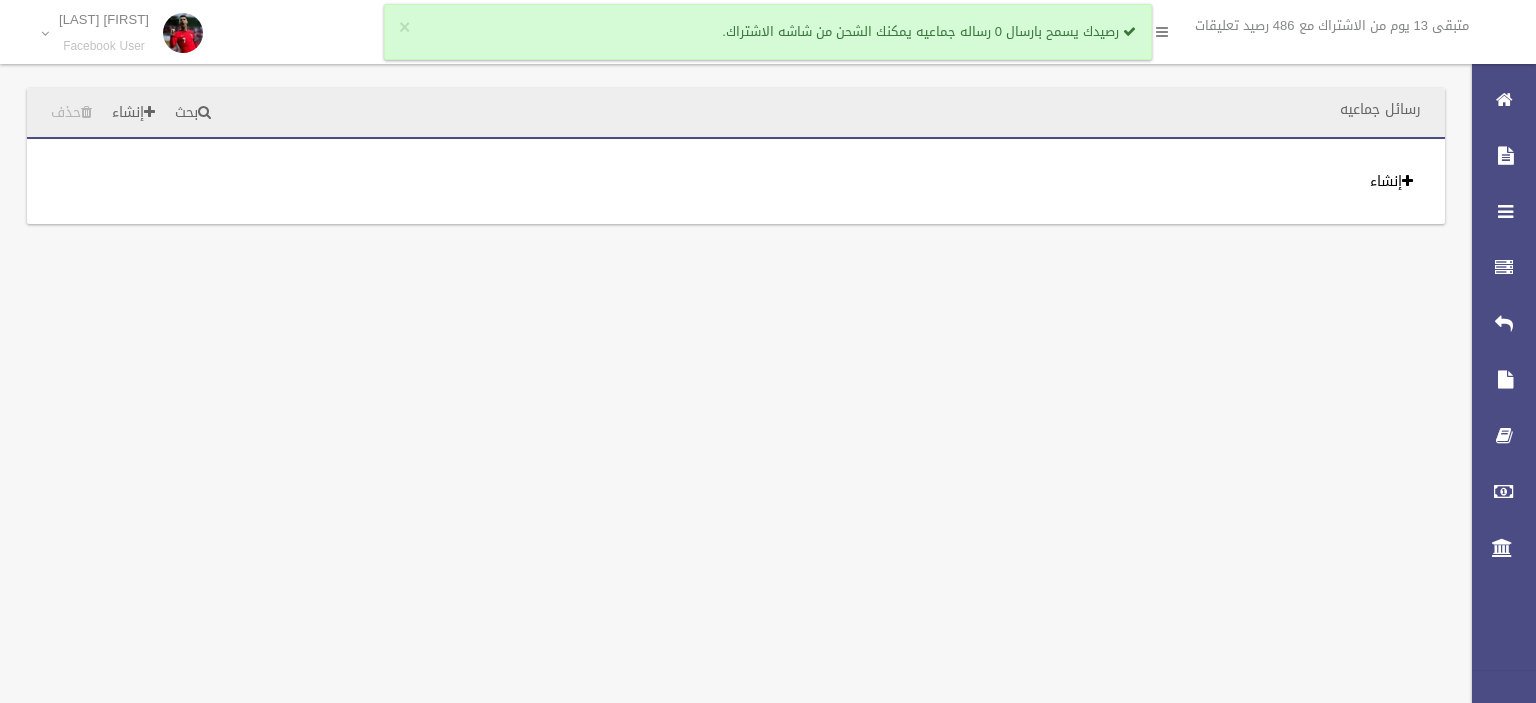 scroll, scrollTop: 0, scrollLeft: 0, axis: both 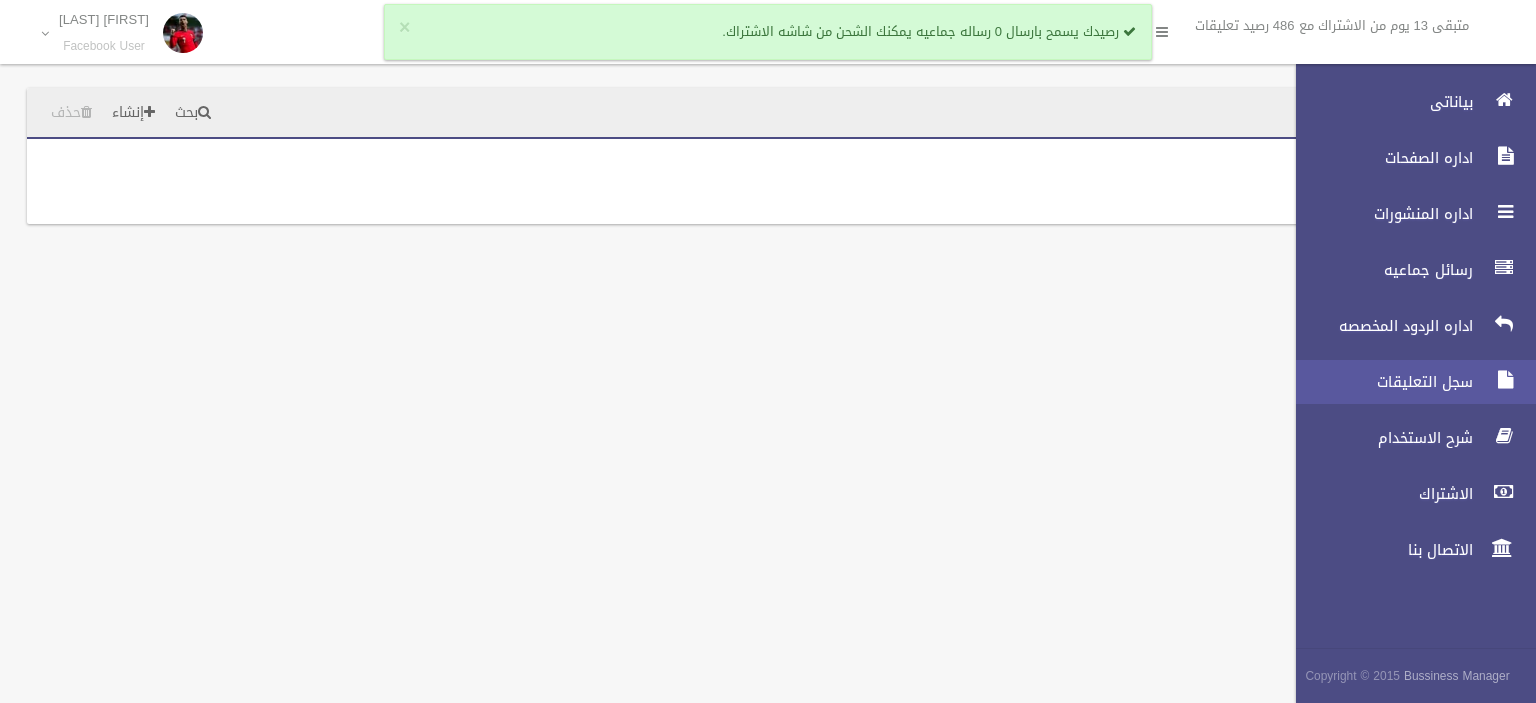 click on "سجل التعليقات" at bounding box center (1407, 382) 